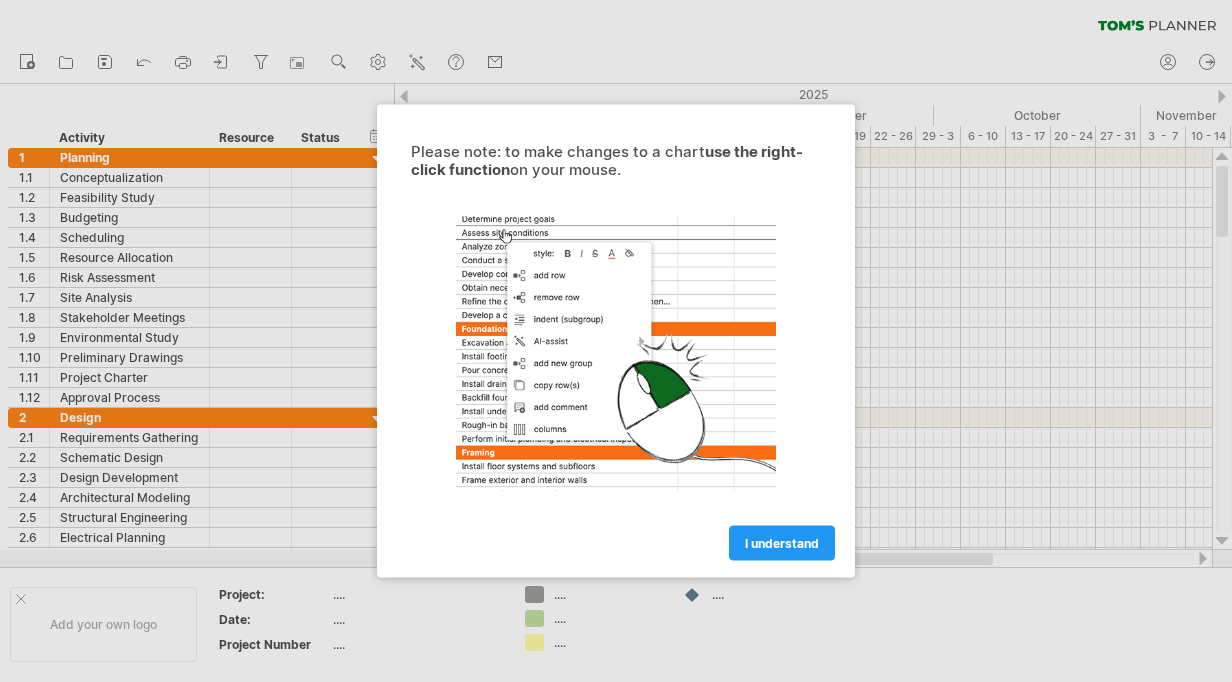 scroll, scrollTop: 0, scrollLeft: 0, axis: both 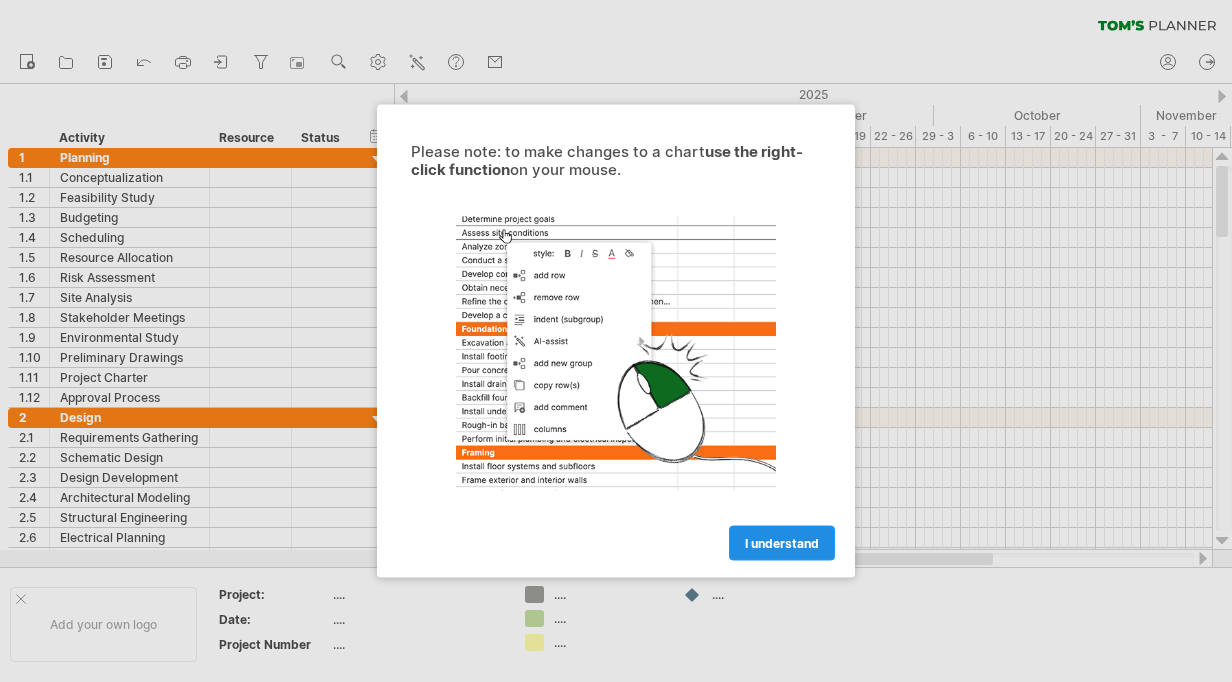 click on "I understand" at bounding box center (782, 543) 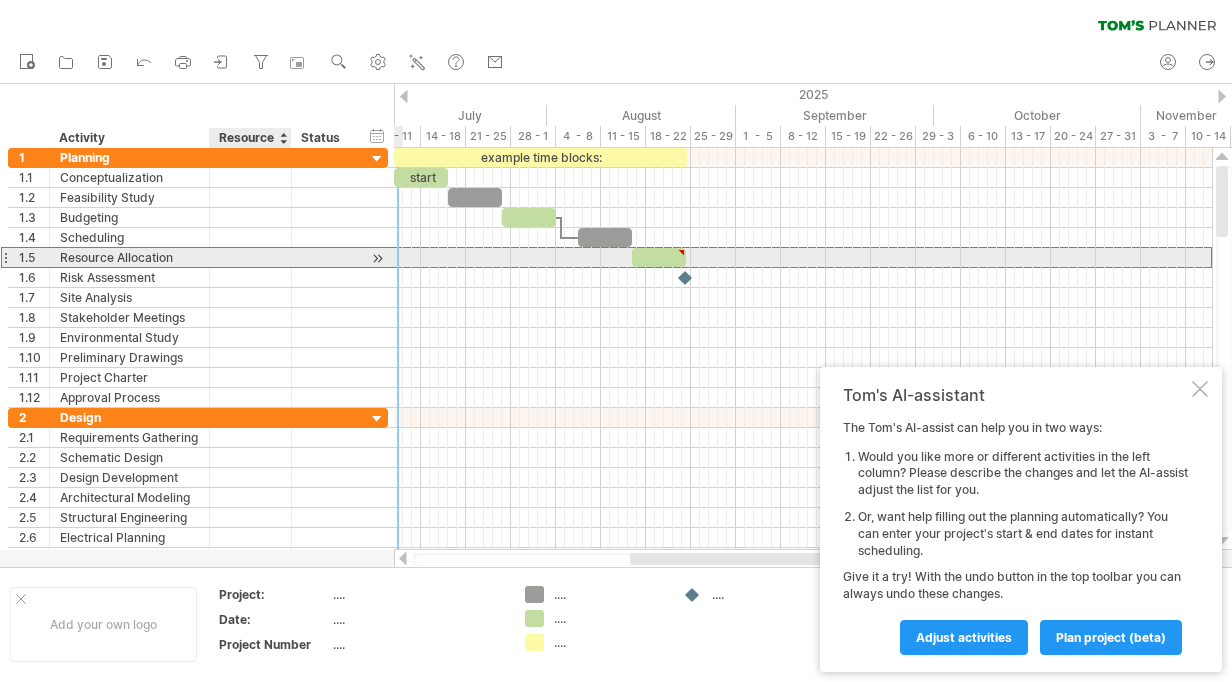 click at bounding box center (324, 257) 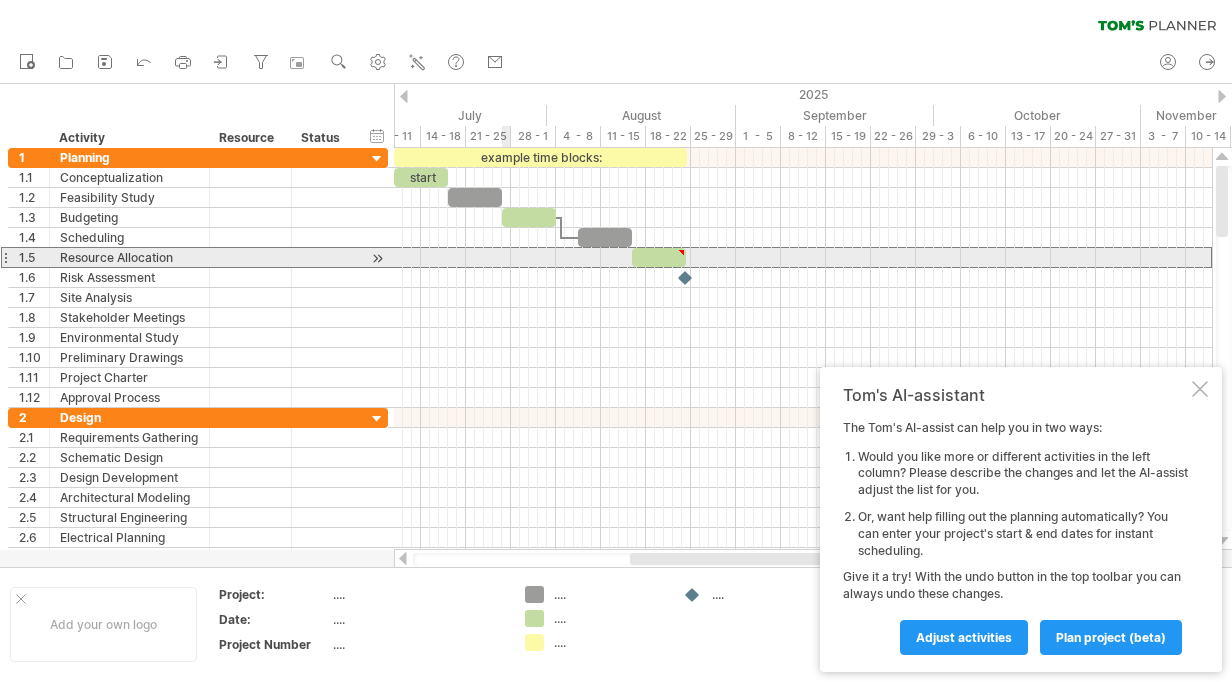 click at bounding box center [803, 278] 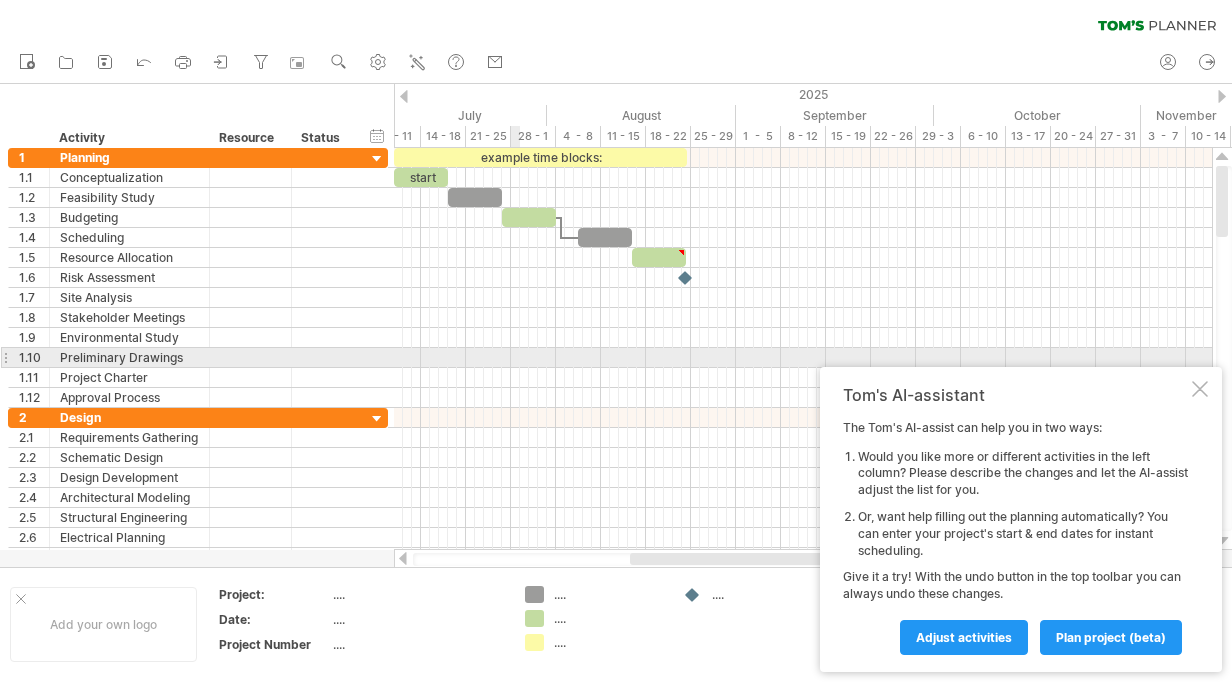click at bounding box center [803, 378] 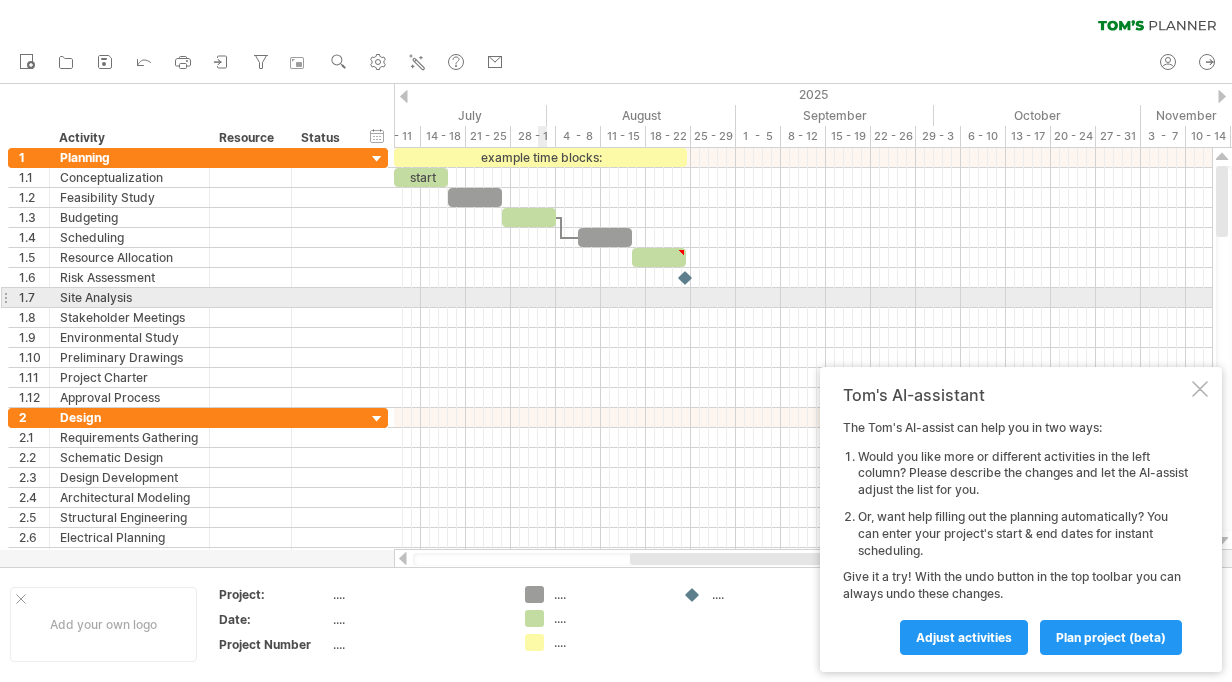 click at bounding box center [803, 298] 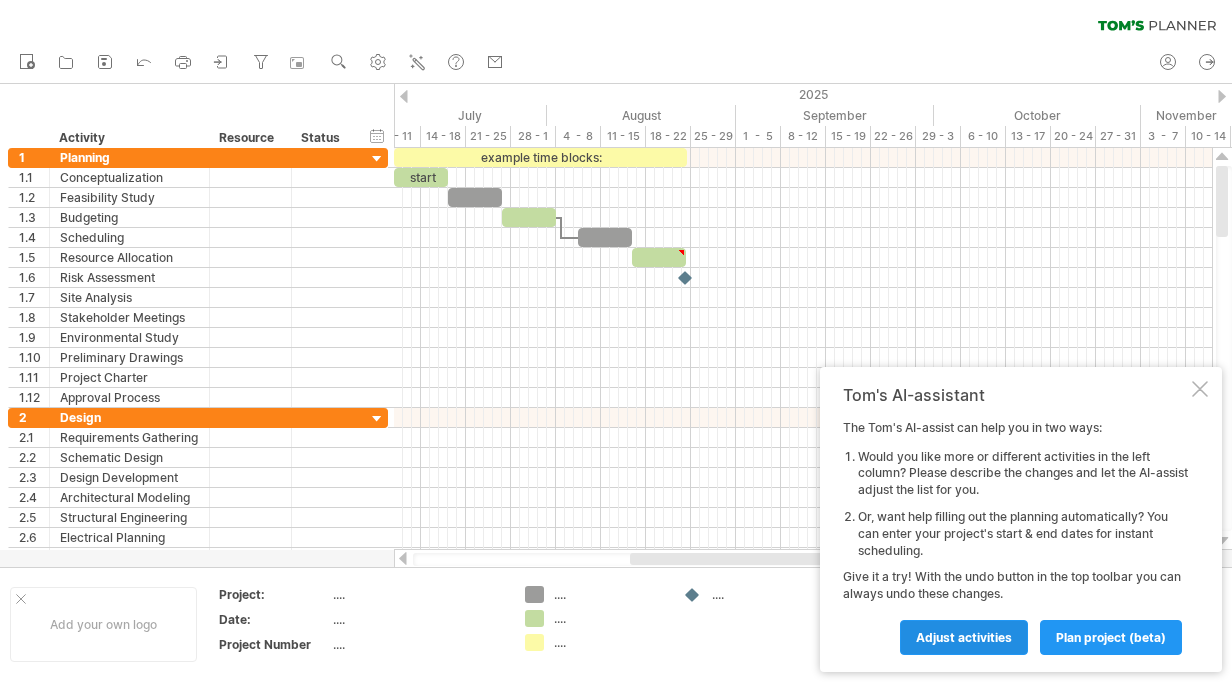 click on "Adjust activities" at bounding box center [964, 637] 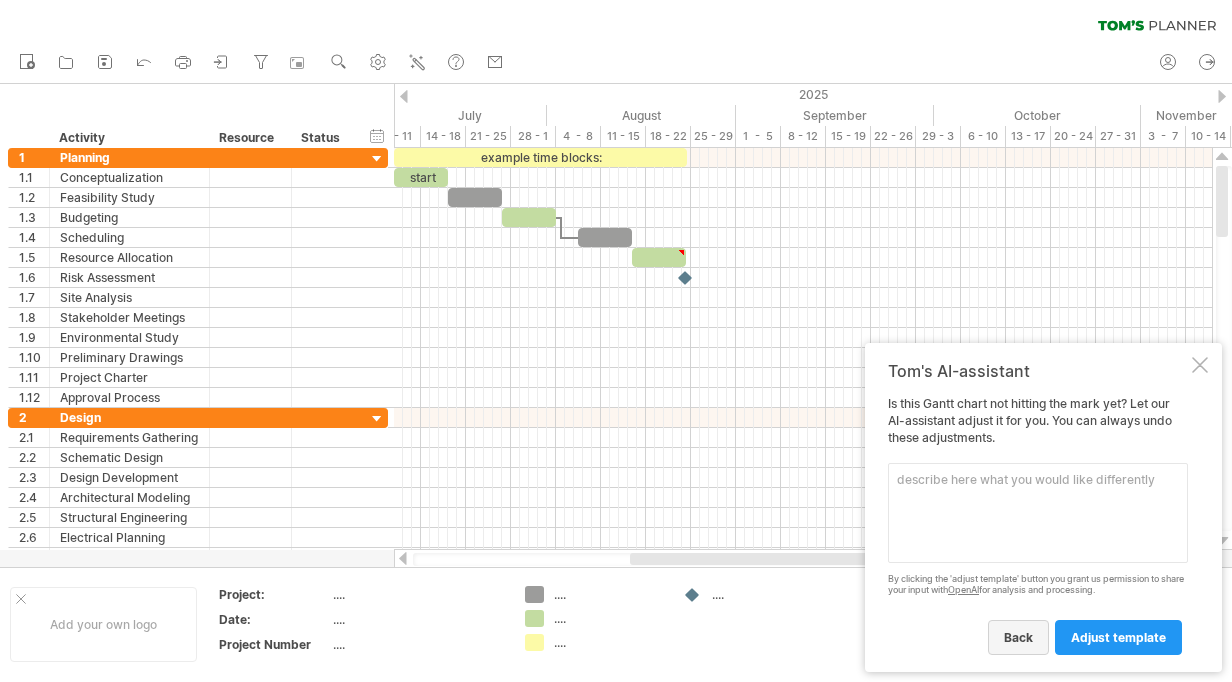 click on "back" at bounding box center (1018, 637) 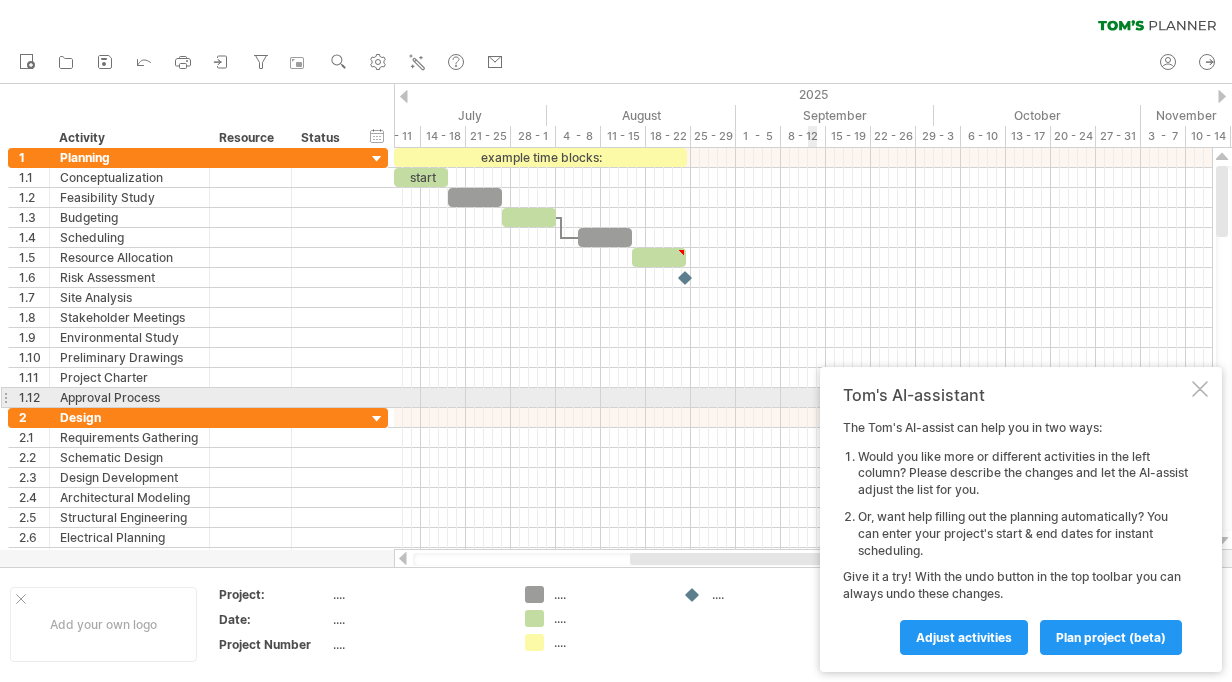 click on "Tom's AI-assistant The Tom's AI-assist can help you in two ways: Would you like more or different activities in the left column? Please describe the changes and let the AI-assist adjust the list for you. Or, want help filling out the planning automatically? You can enter your project's start & end dates for instant scheduling. Give it a try! With the undo button in the top toolbar you can always undo these changes. Adjust activities    plan project (beta)" at bounding box center [1021, 519] 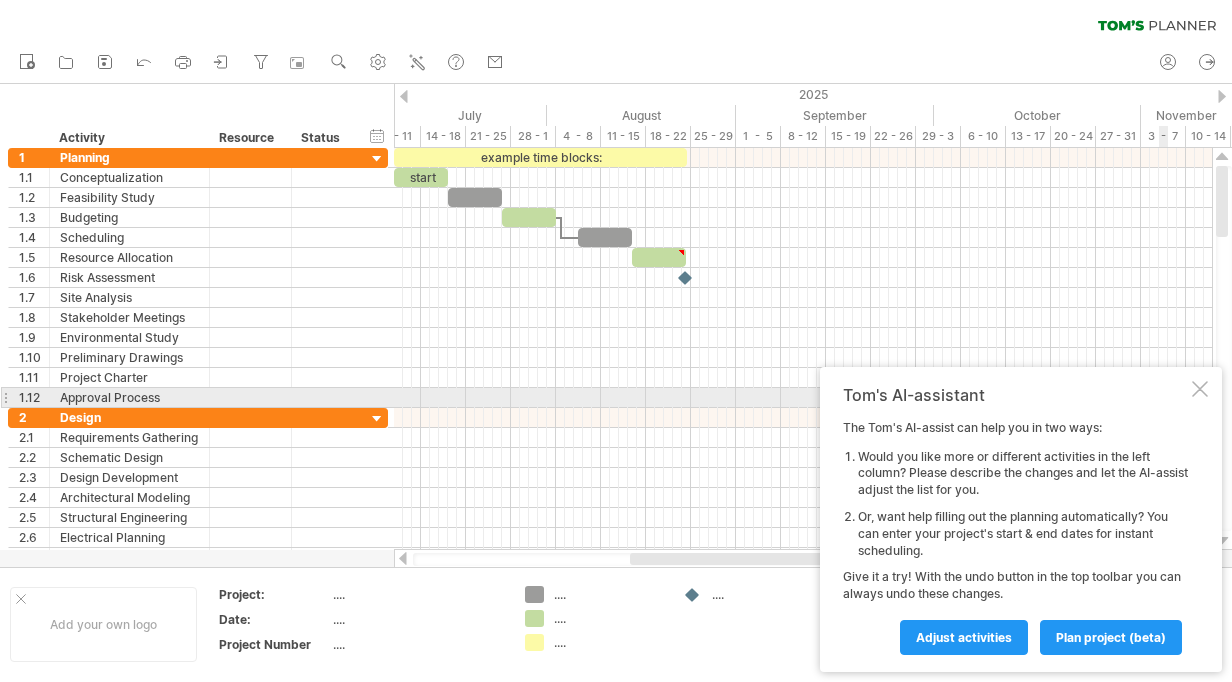 click at bounding box center [1200, 389] 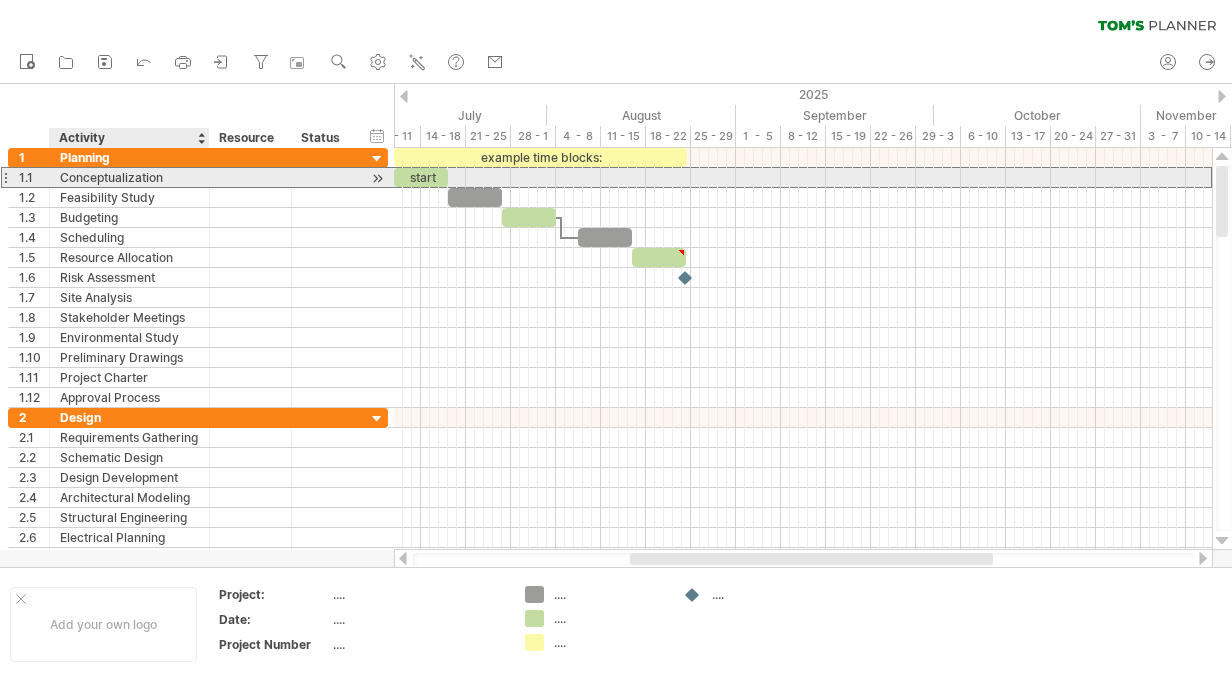 click on "Conceptualization" at bounding box center (129, 177) 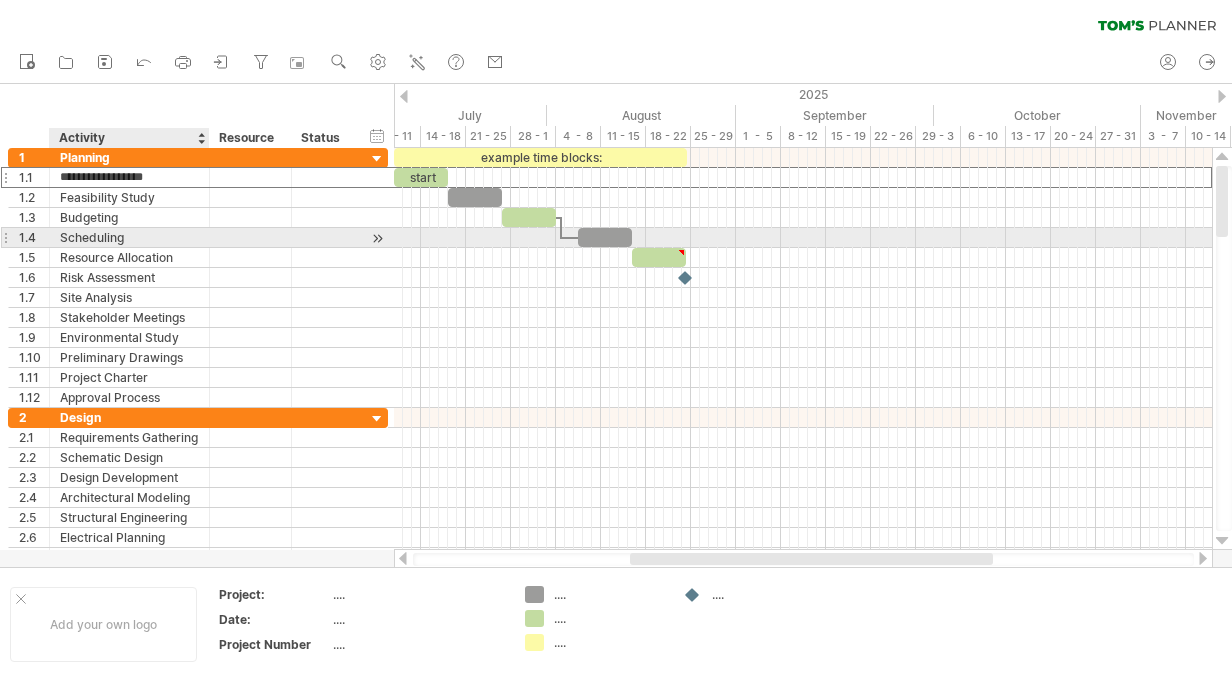 click on "Scheduling" at bounding box center (129, 237) 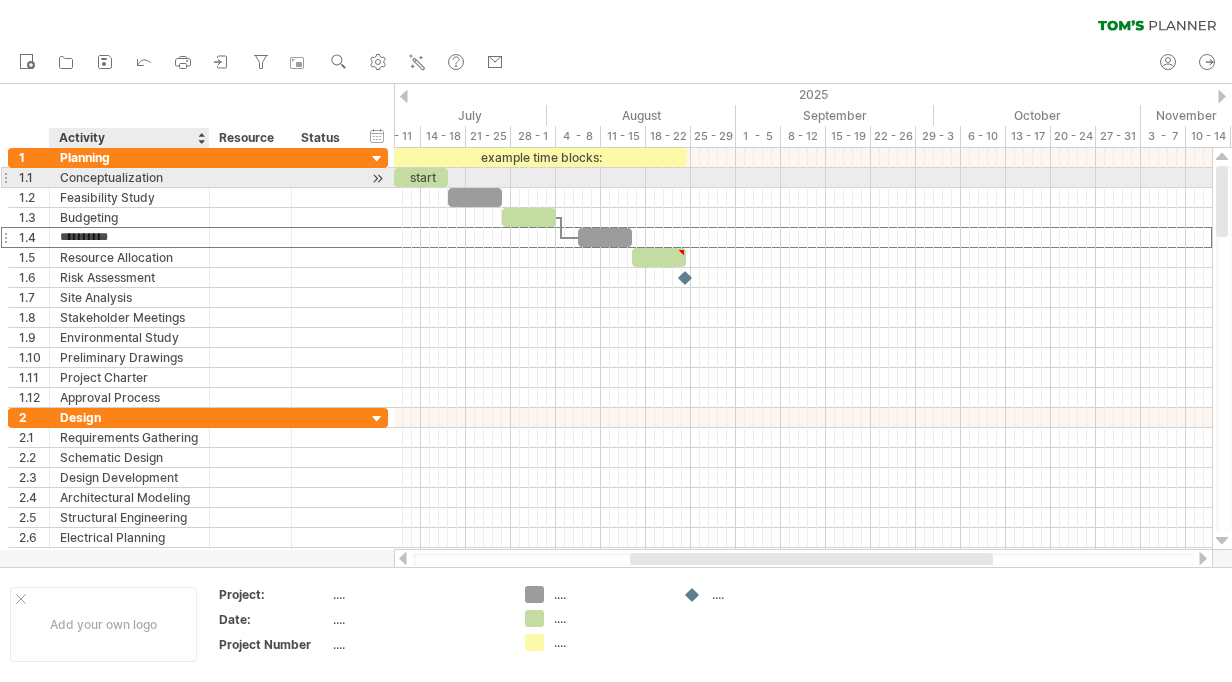click on "Conceptualization" at bounding box center [129, 177] 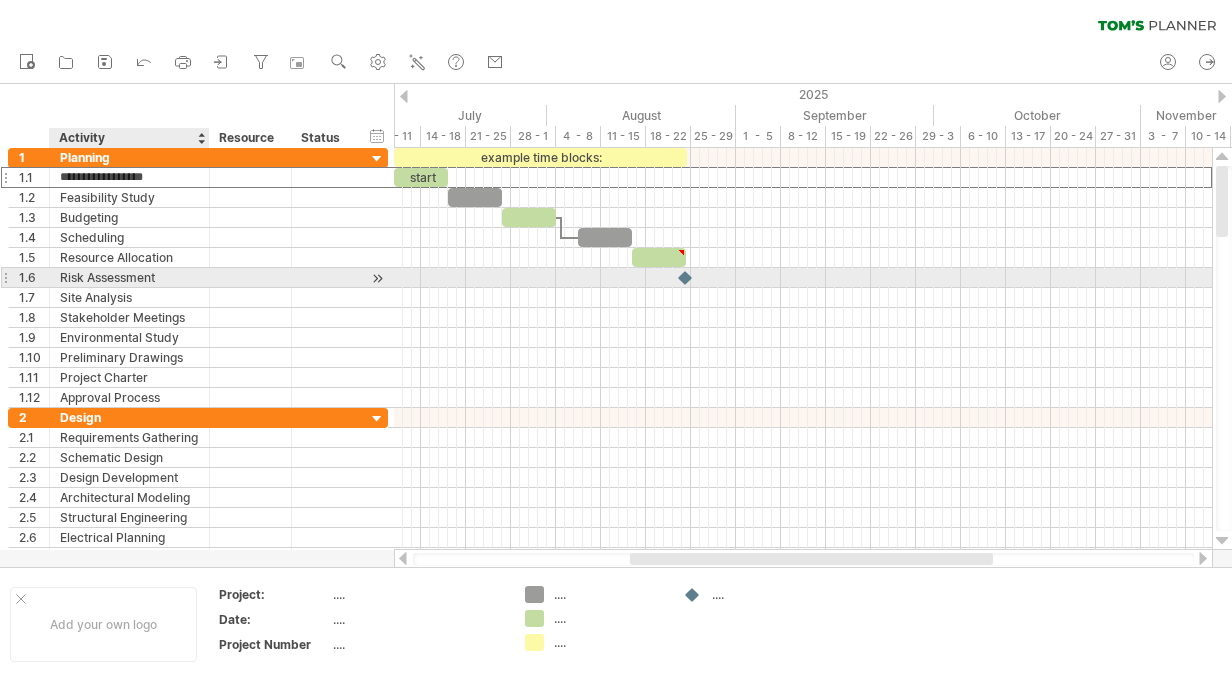 click on "Risk Assessment" at bounding box center (129, 277) 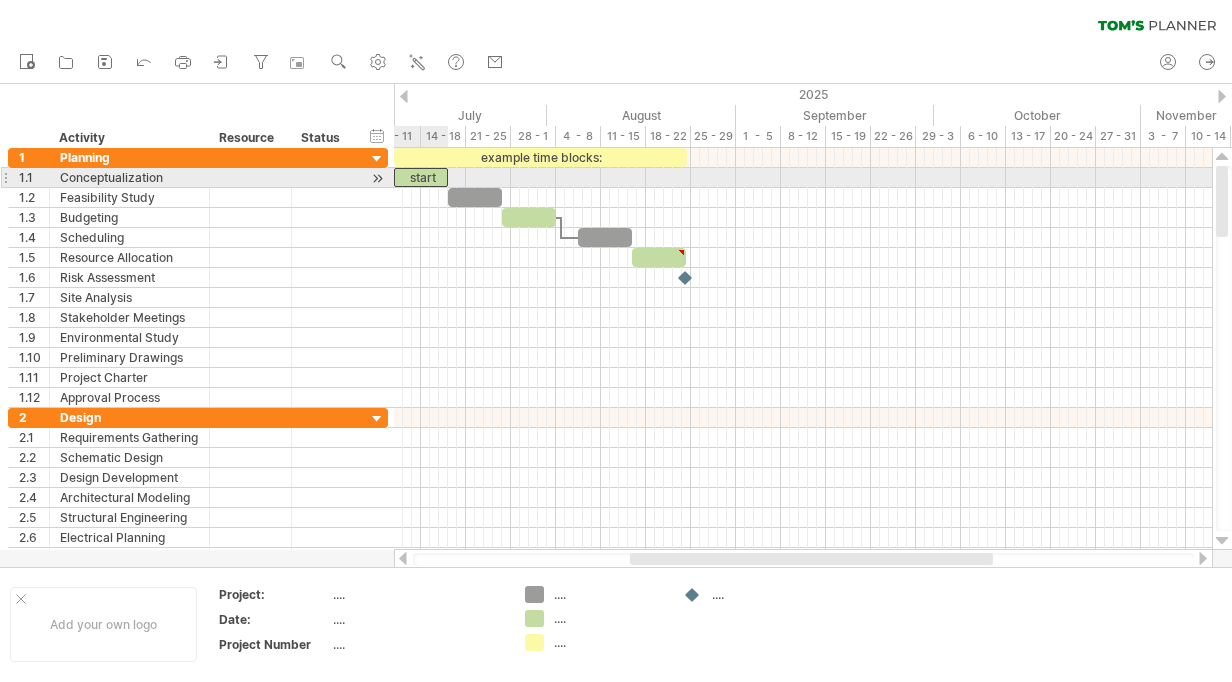 click on "start" at bounding box center (421, 177) 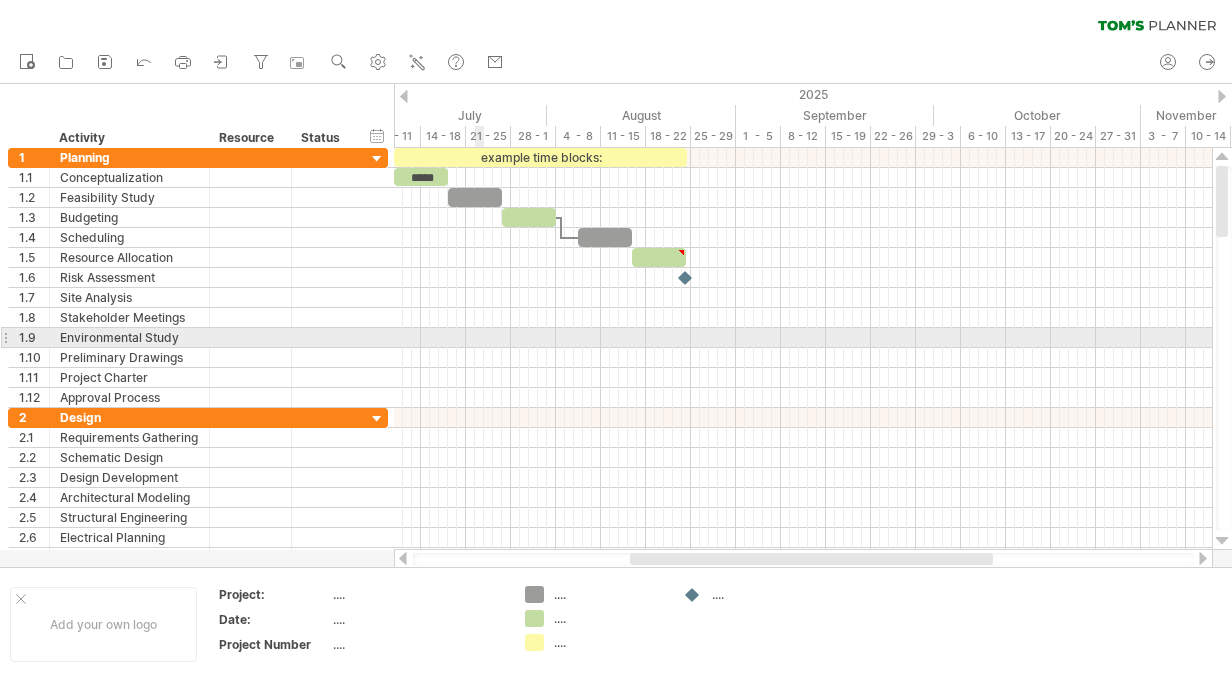 click at bounding box center (803, 358) 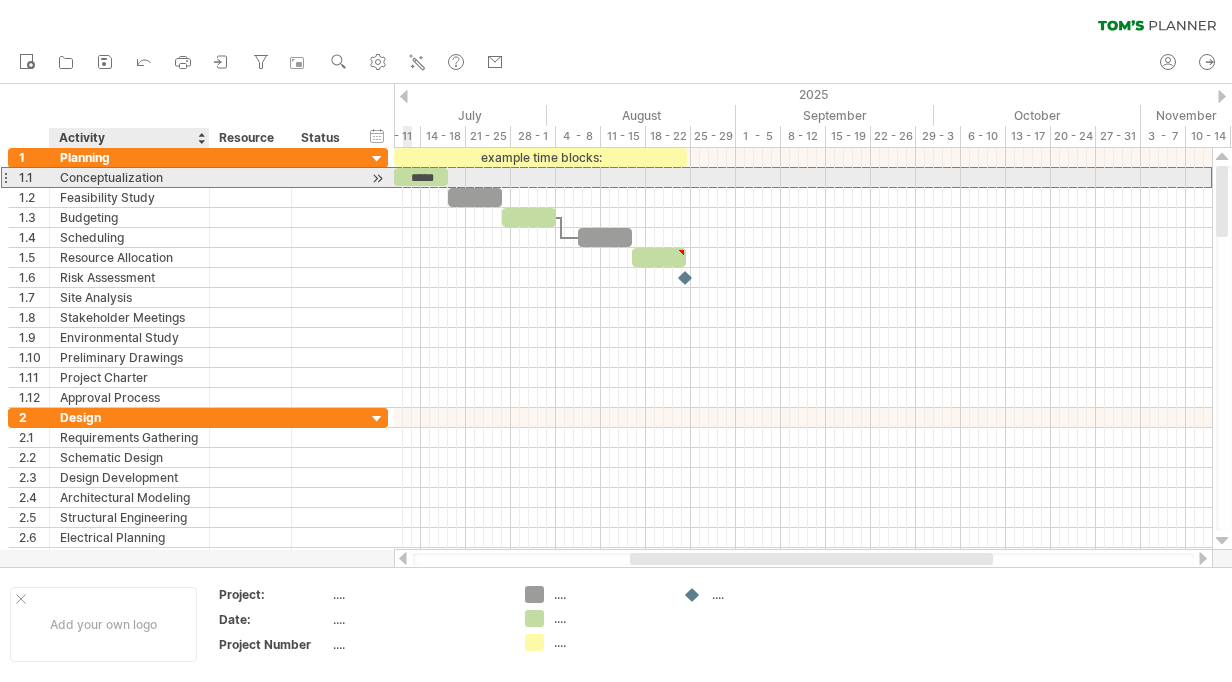 click on "Conceptualization" at bounding box center [129, 177] 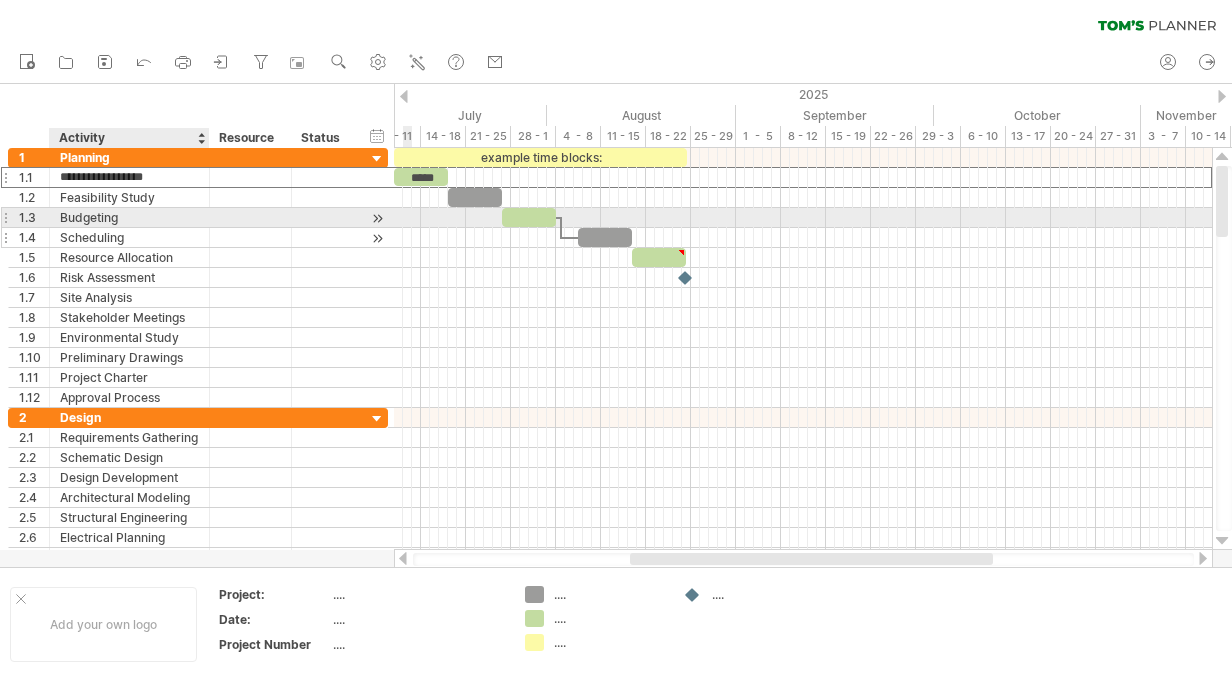 click on "Scheduling" at bounding box center (129, 237) 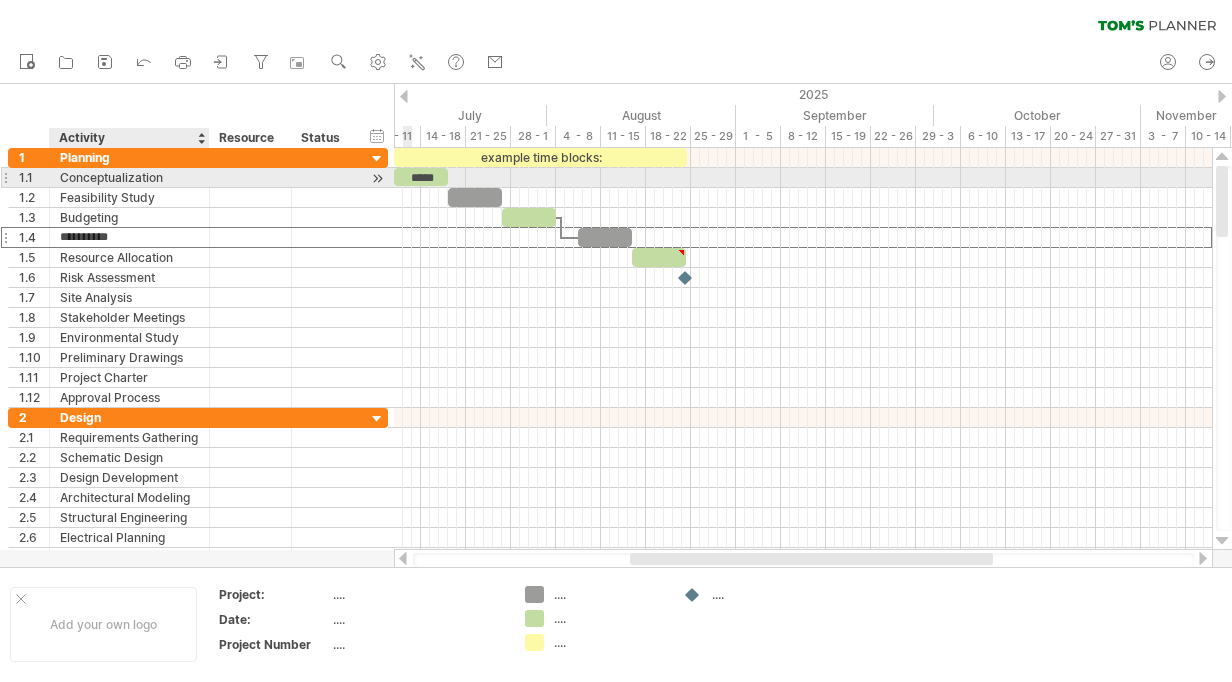 click on "Conceptualization" at bounding box center (129, 177) 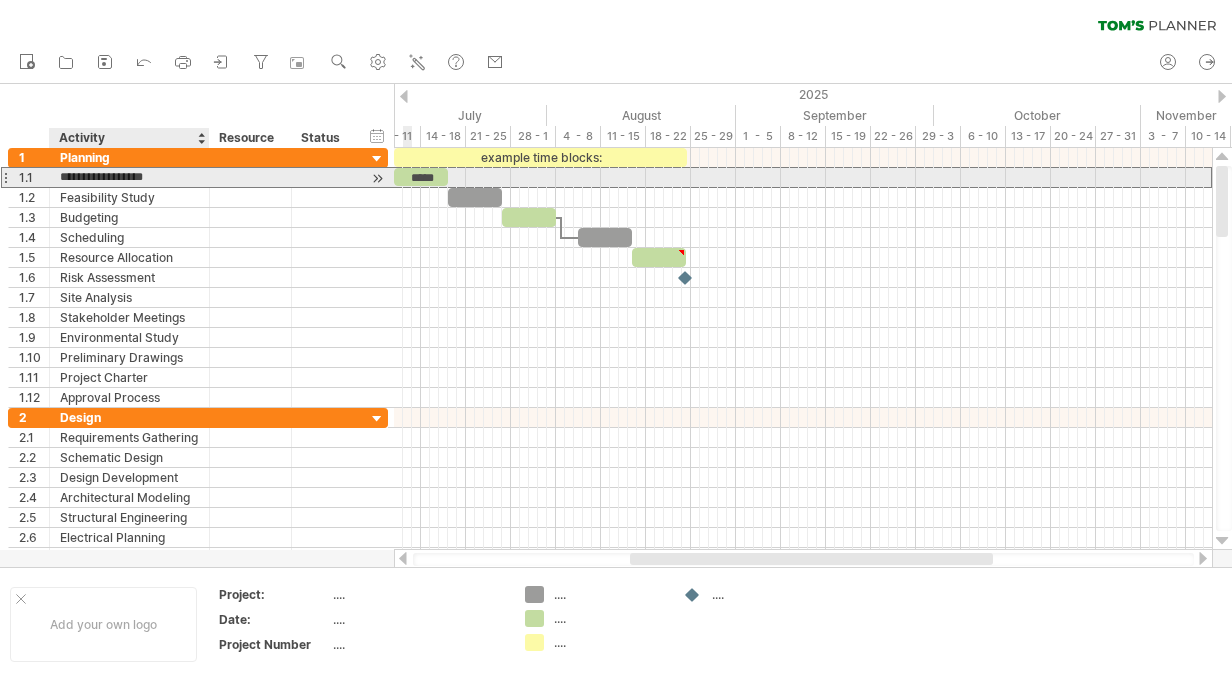 drag, startPoint x: 164, startPoint y: 175, endPoint x: 63, endPoint y: 175, distance: 101 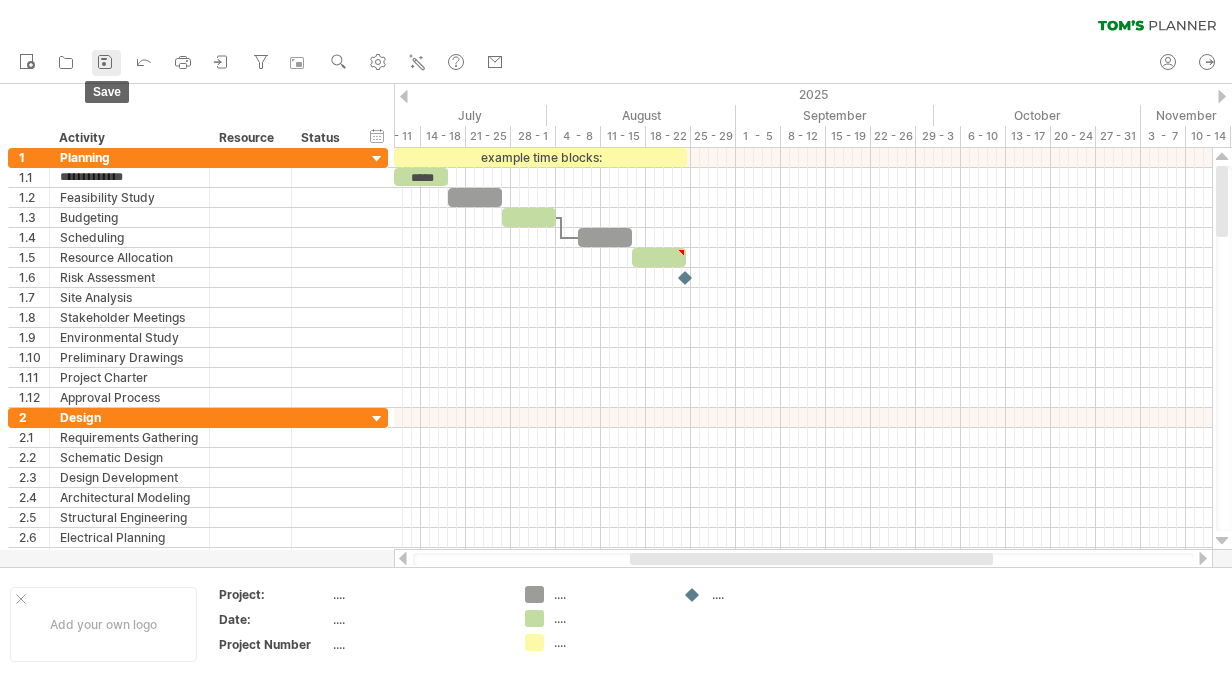 click at bounding box center [105, 62] 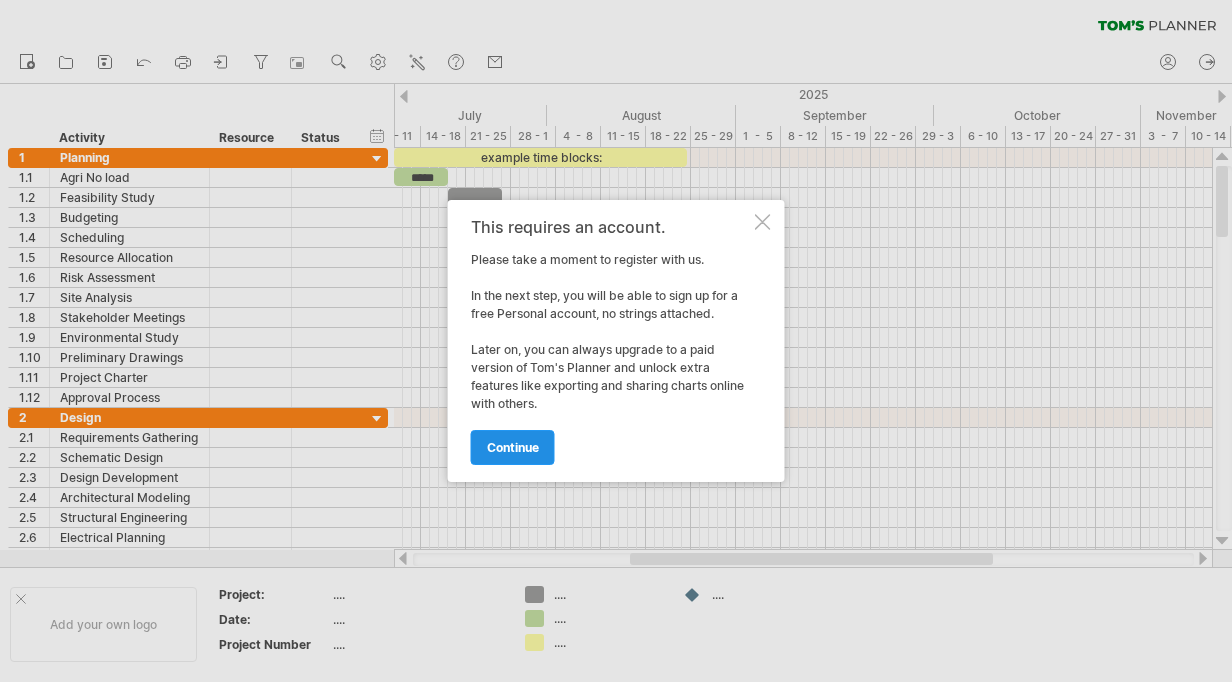 click on "continue" at bounding box center (513, 447) 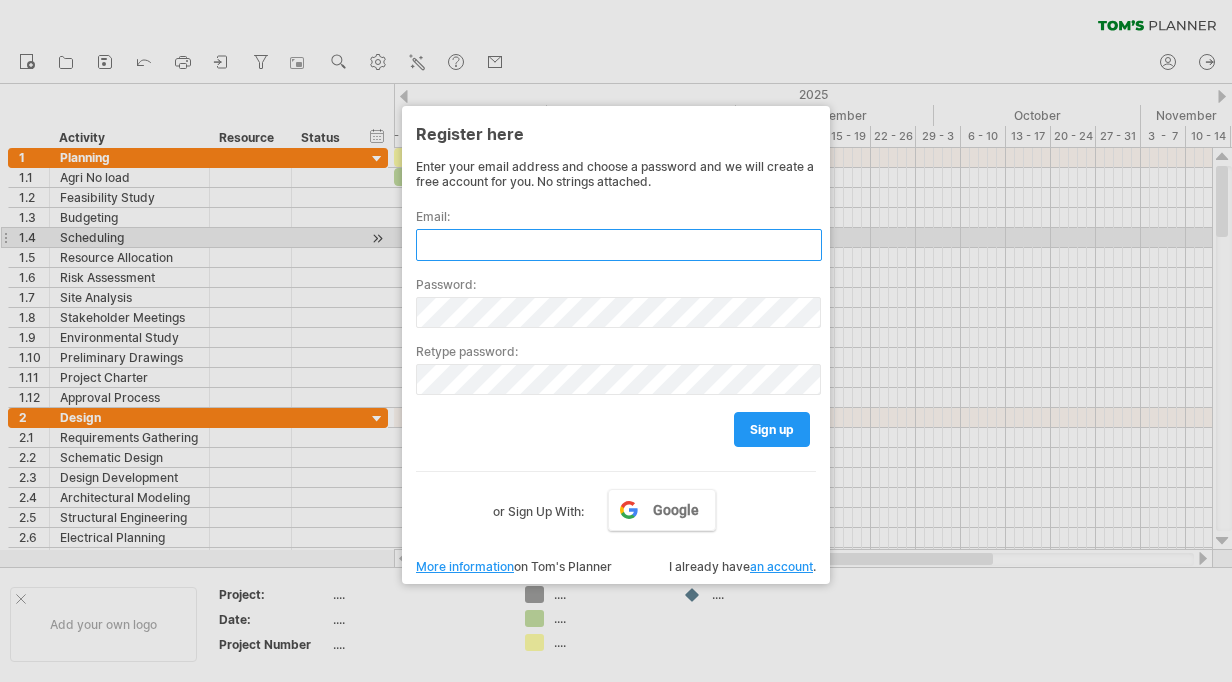 click at bounding box center [619, 245] 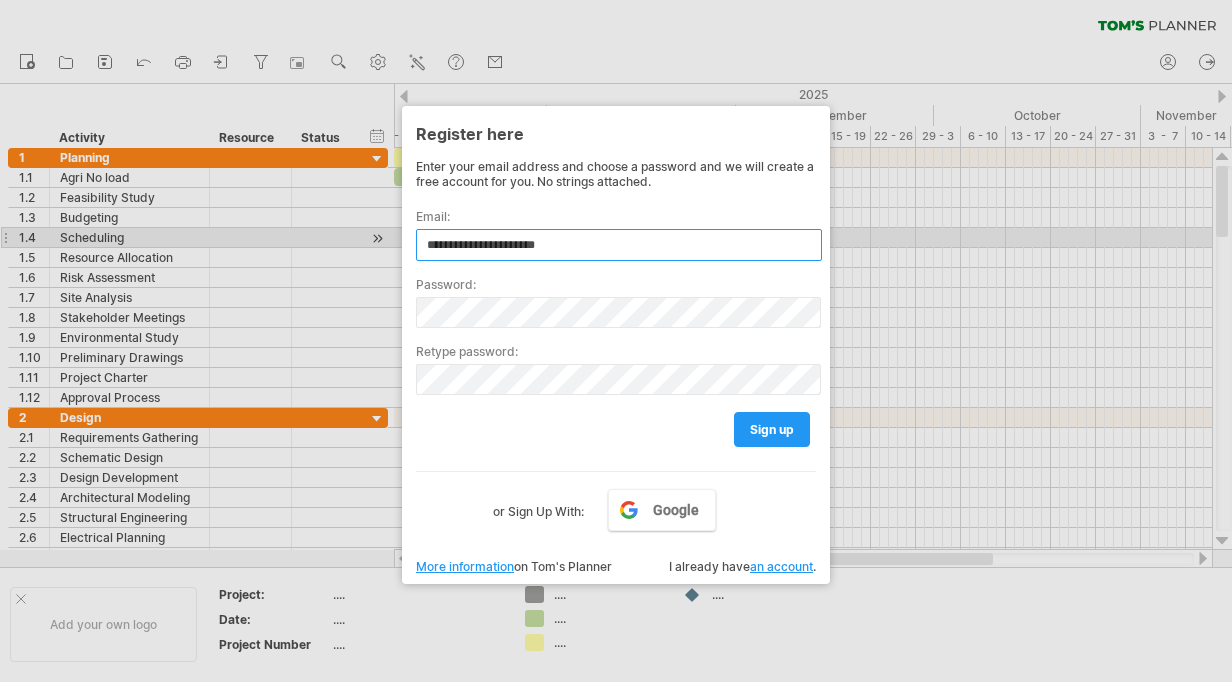 type on "**********" 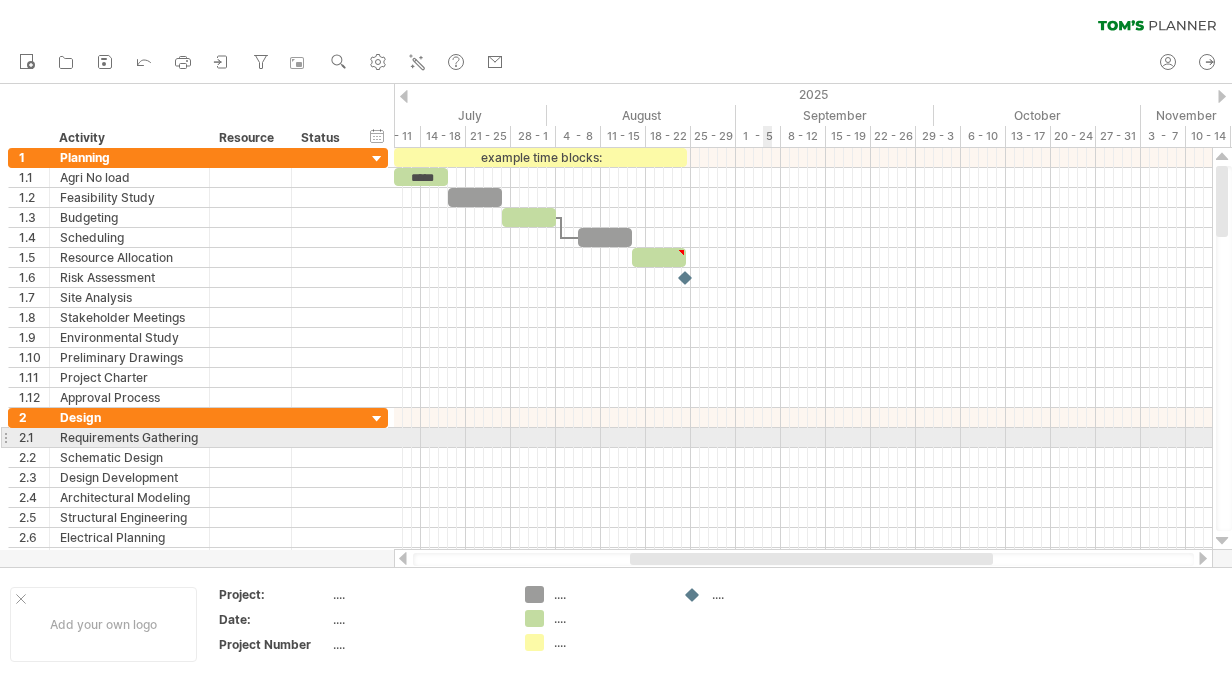 click at bounding box center (803, 438) 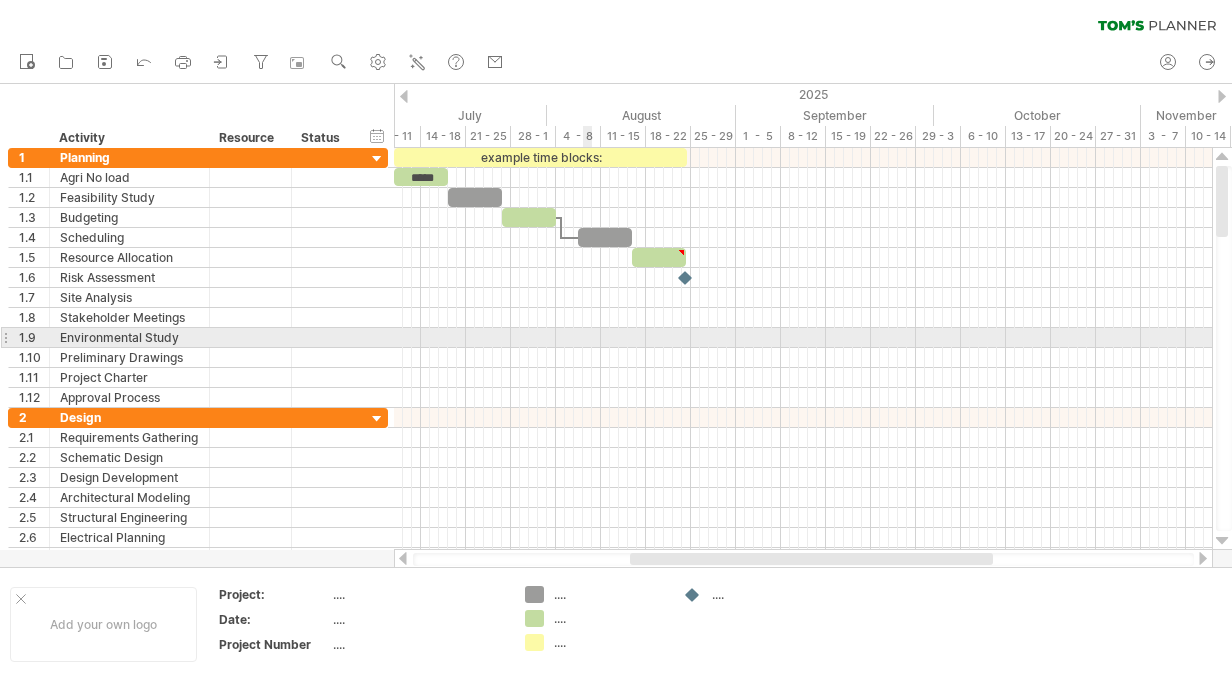 click at bounding box center [803, 358] 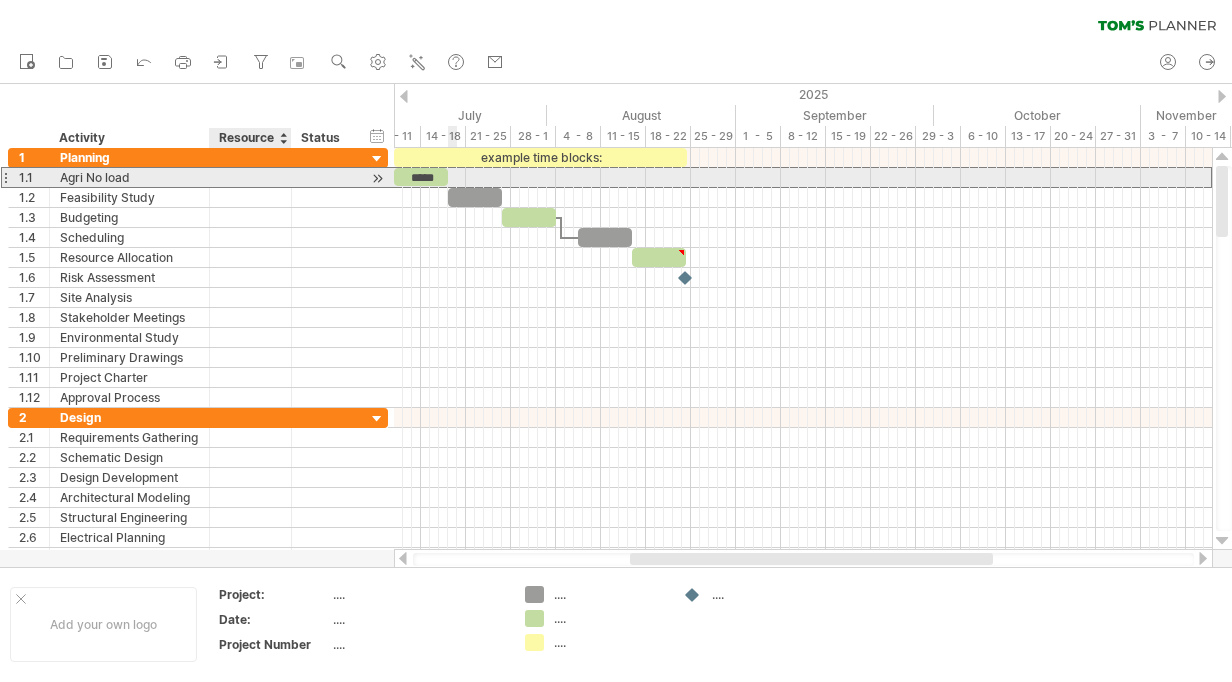 click at bounding box center (129, 177) 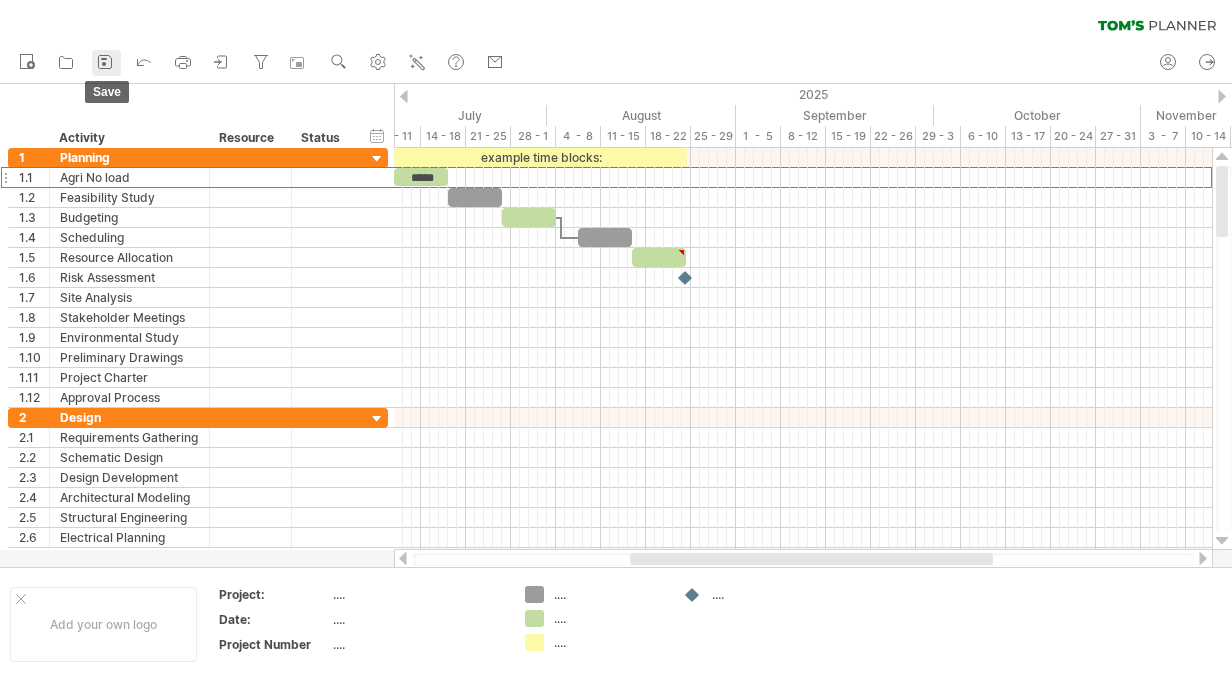 click at bounding box center (105, 62) 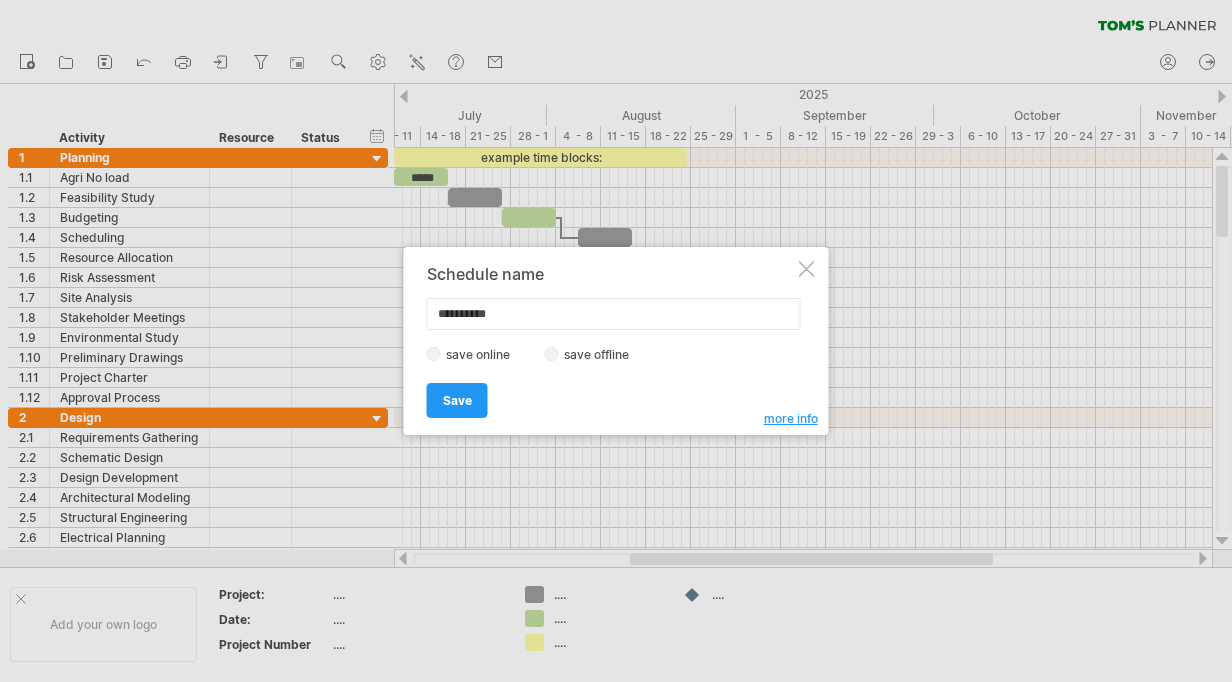 click on "save offline" at bounding box center (602, 354) 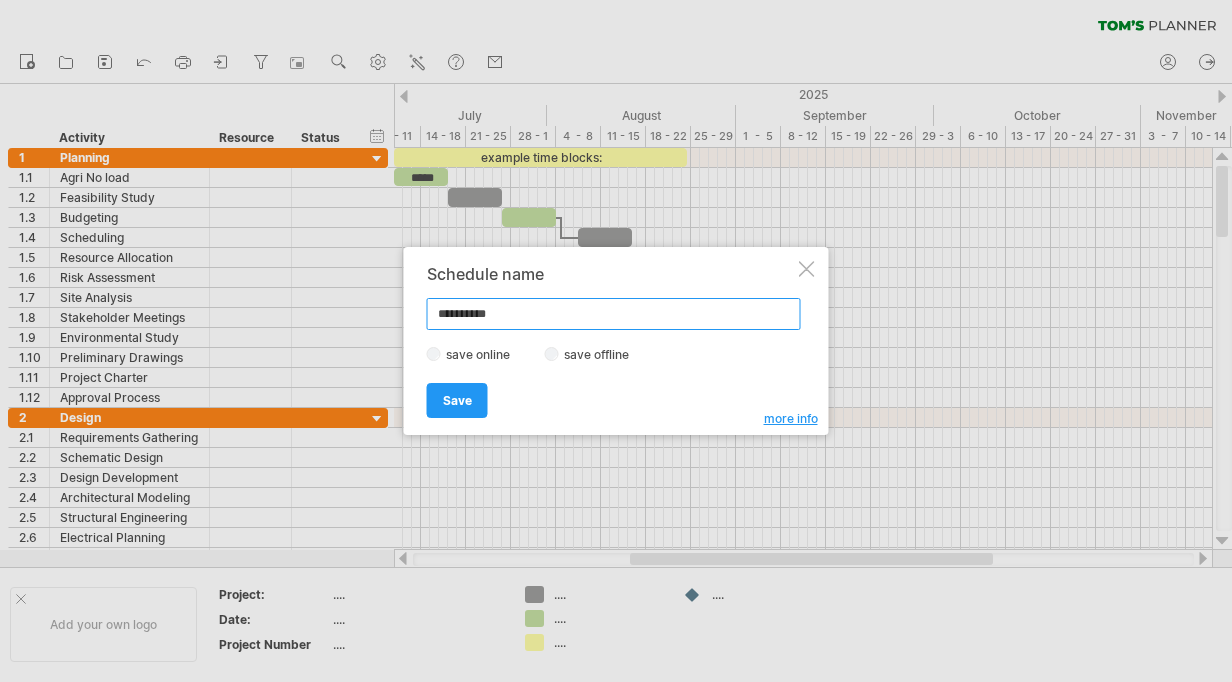 click on "*********" at bounding box center [614, 314] 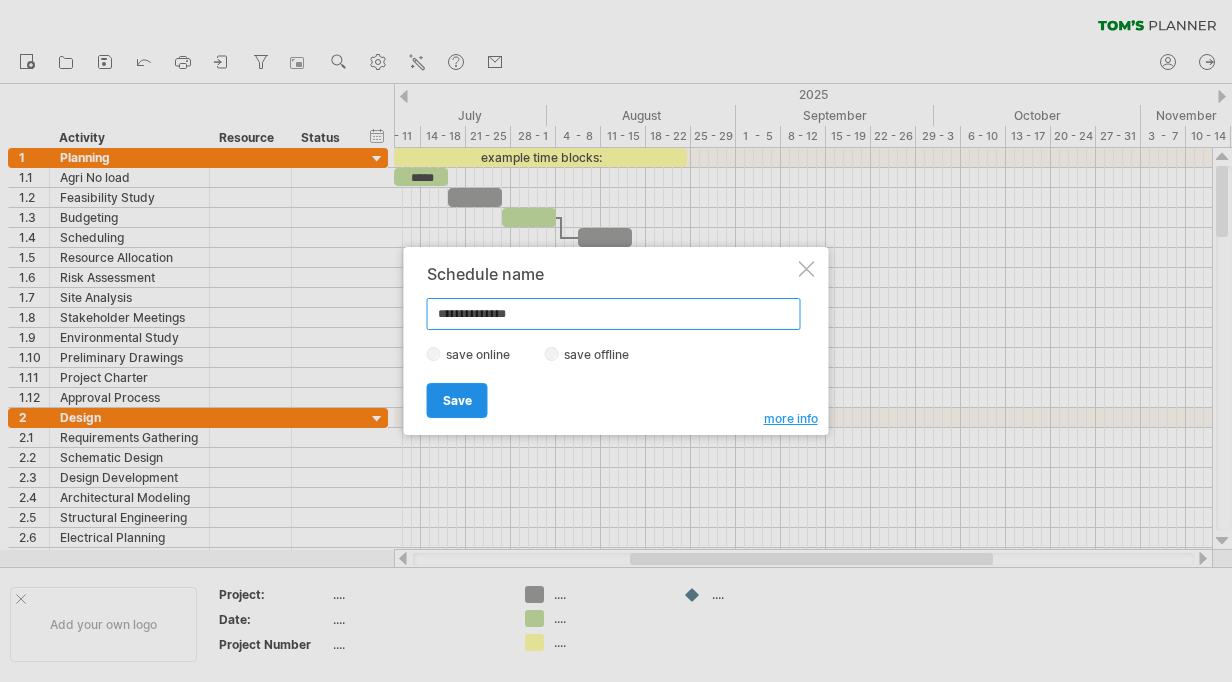 type on "**********" 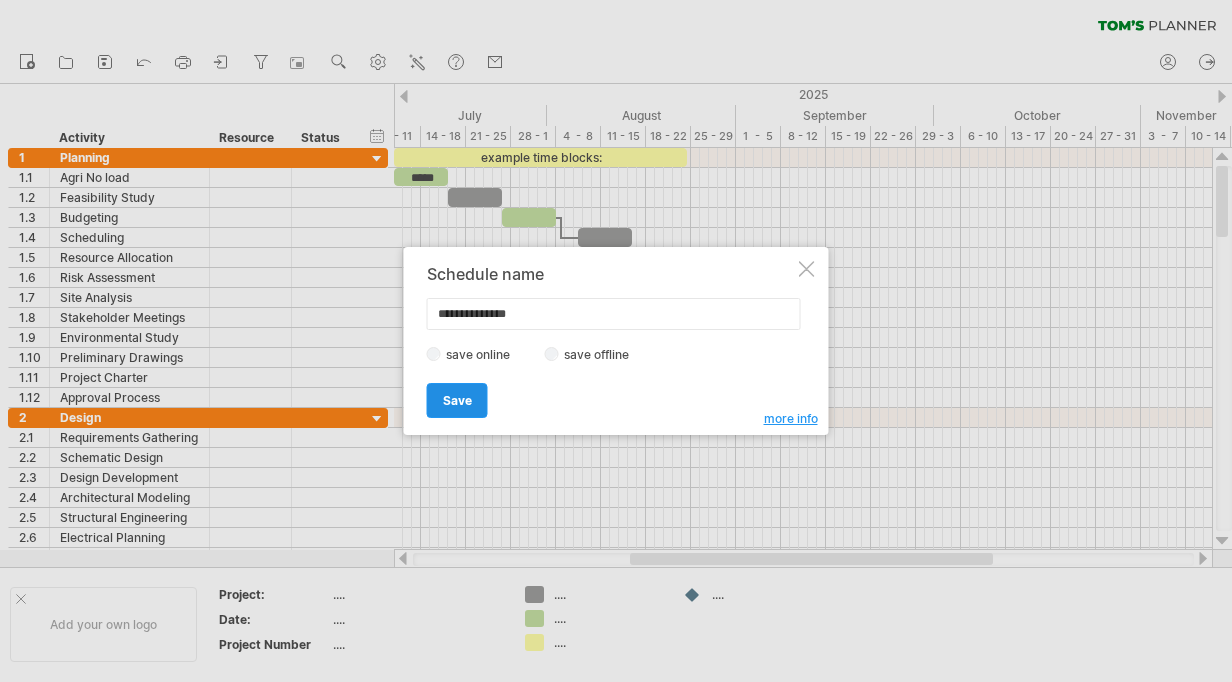 click on "Save" at bounding box center (457, 400) 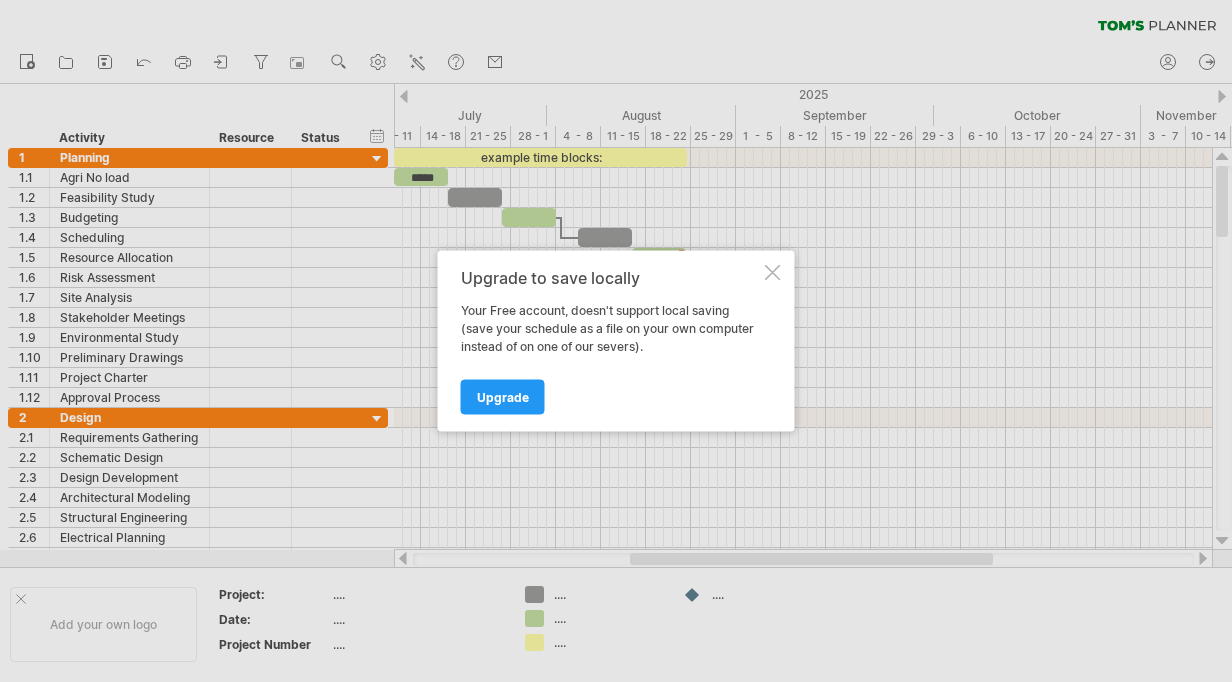 click at bounding box center (773, 273) 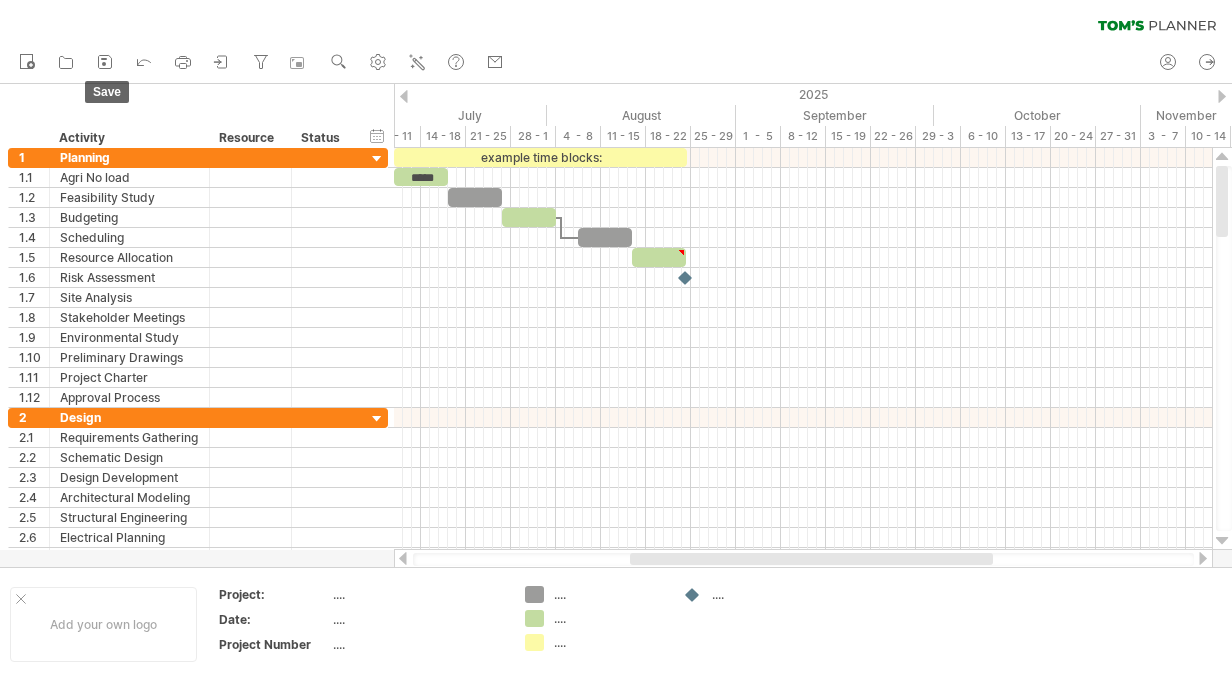 click on "save" at bounding box center (106, 63) 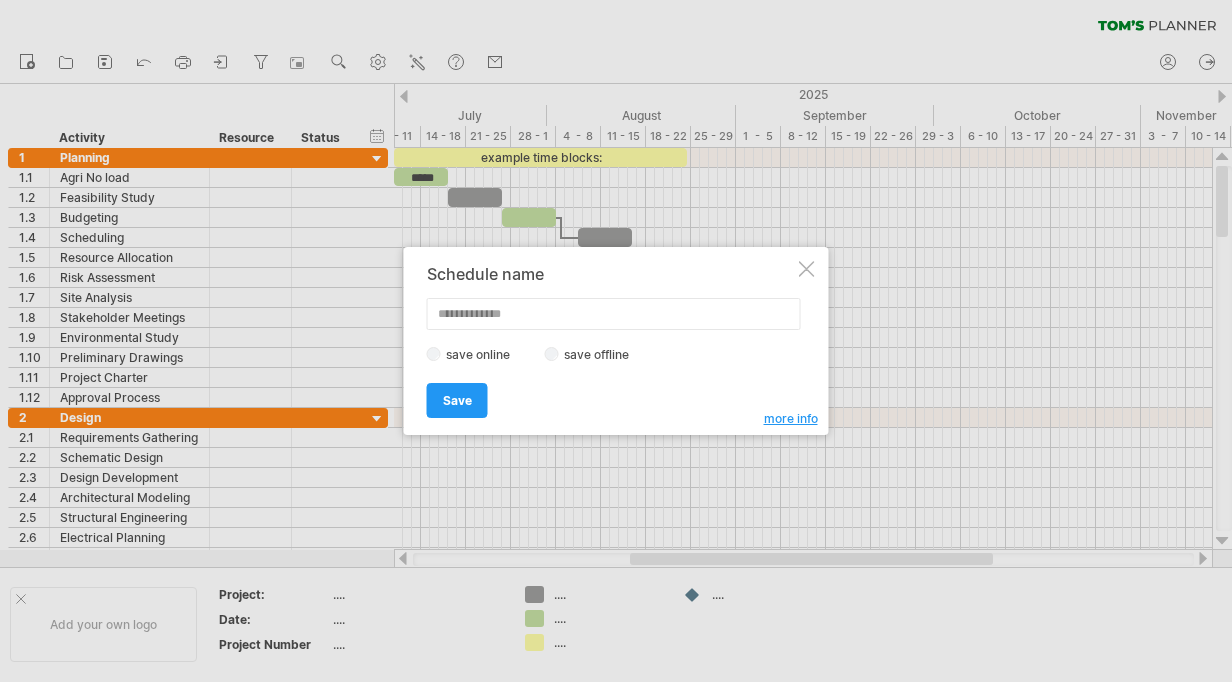 drag, startPoint x: 462, startPoint y: 401, endPoint x: 472, endPoint y: 319, distance: 82.607506 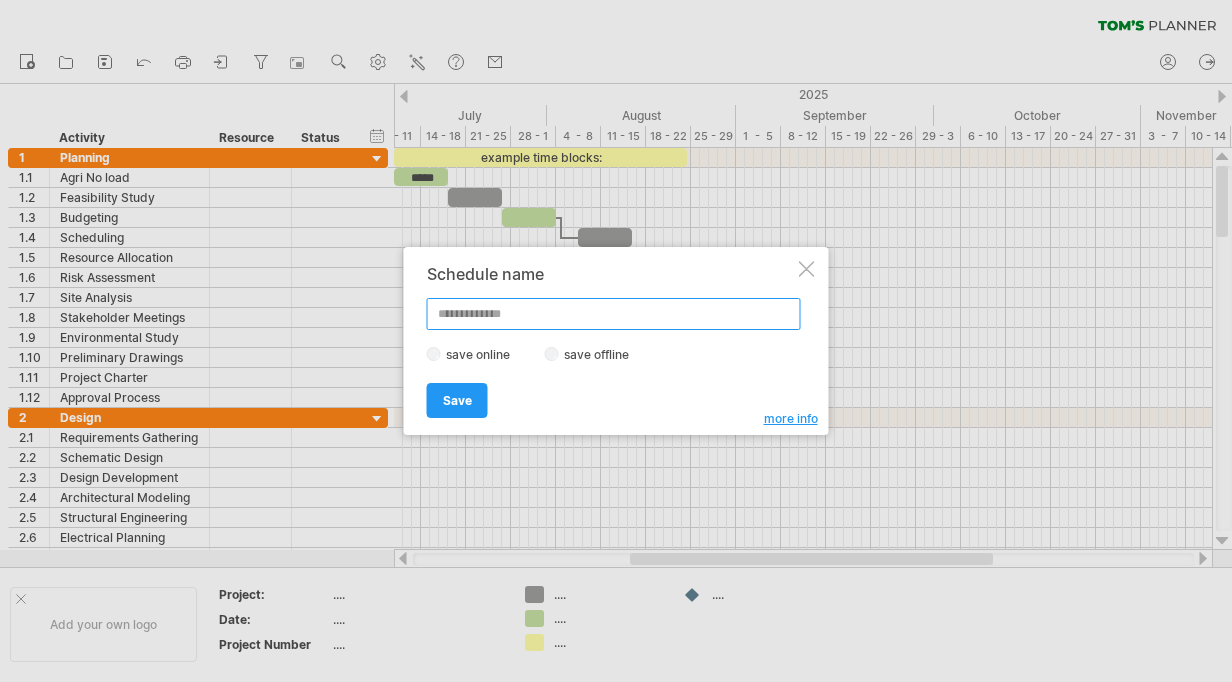 click at bounding box center (614, 314) 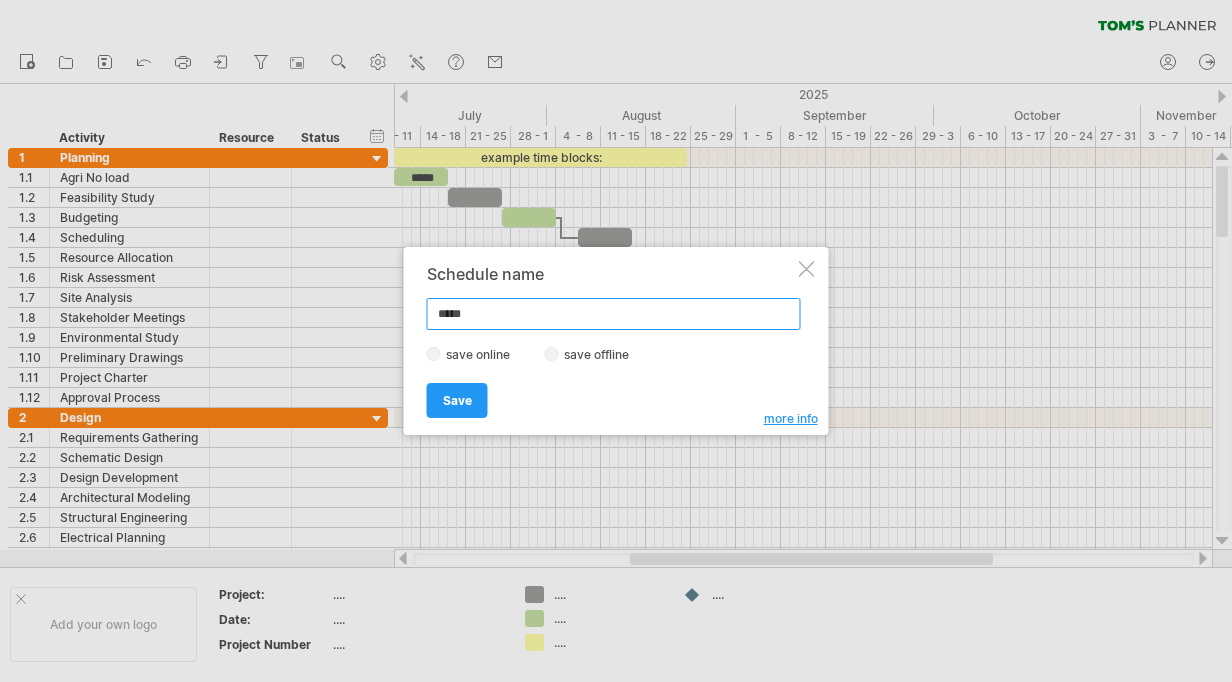 type on "******" 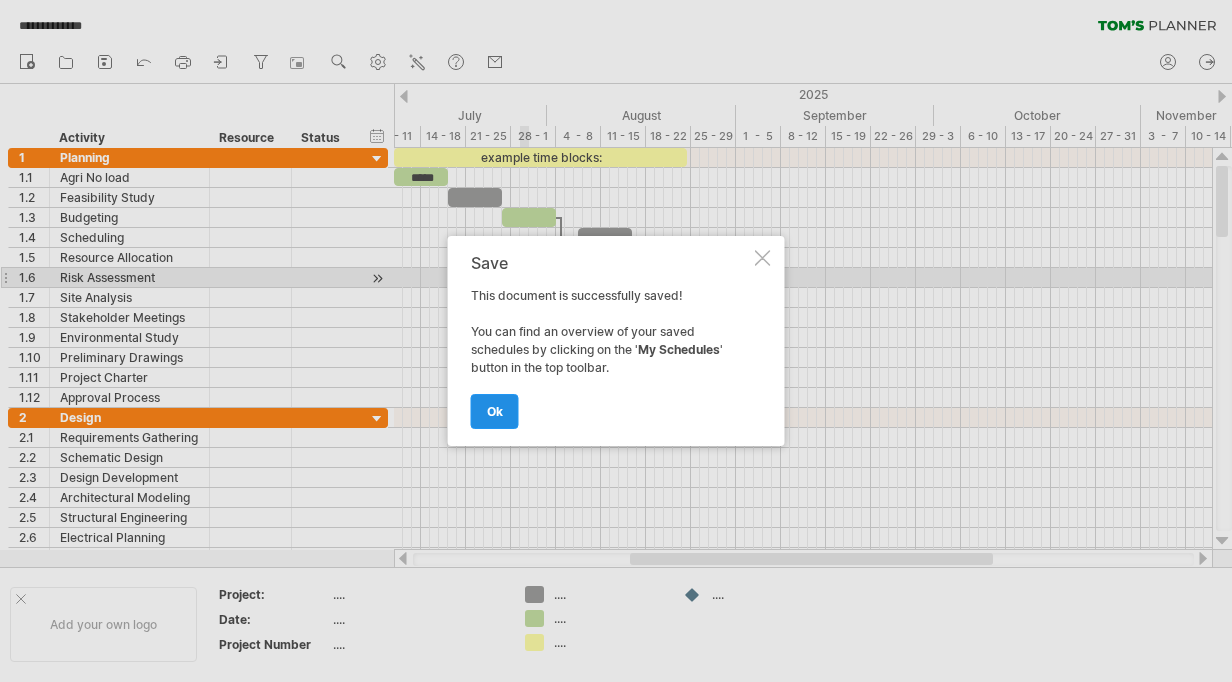 click on "ok" at bounding box center (495, 411) 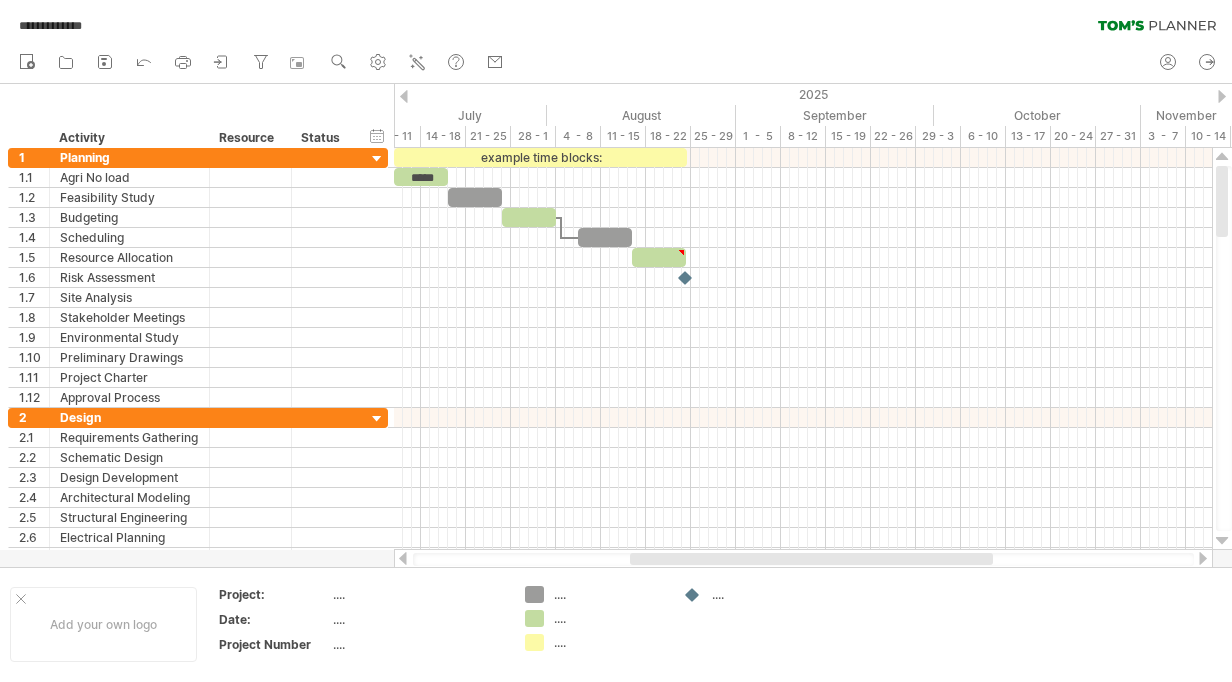 click on "**********" at bounding box center (616, 21) 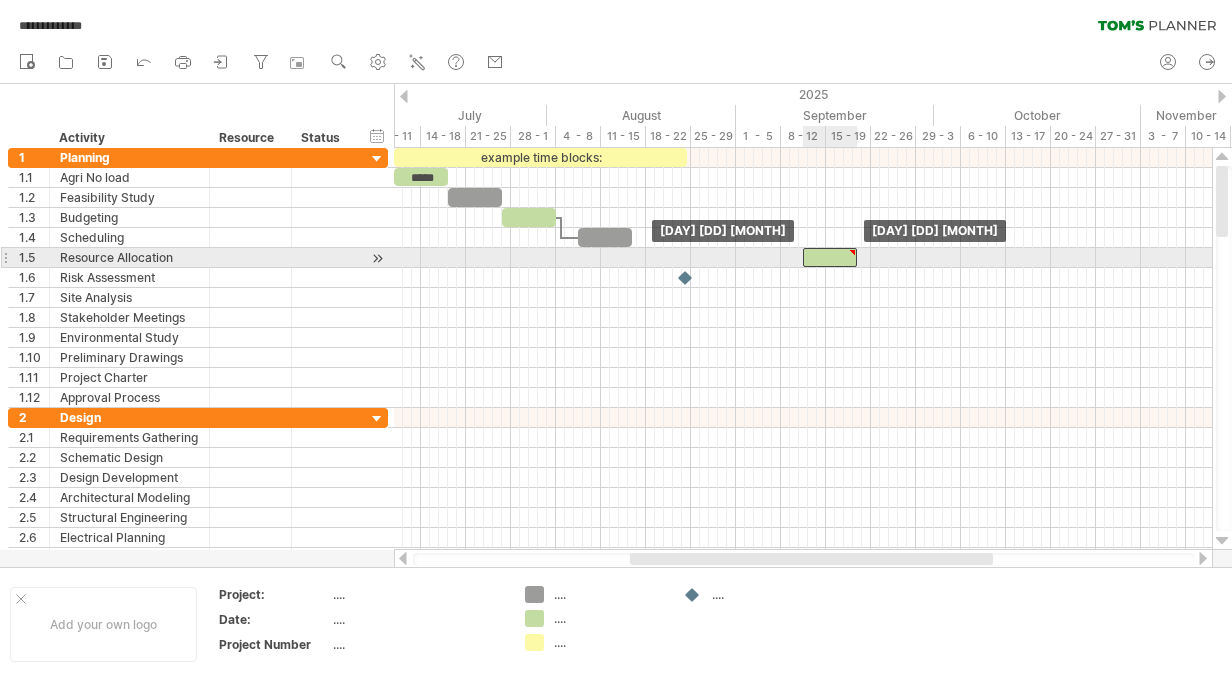 drag, startPoint x: 644, startPoint y: 255, endPoint x: 830, endPoint y: 264, distance: 186.21762 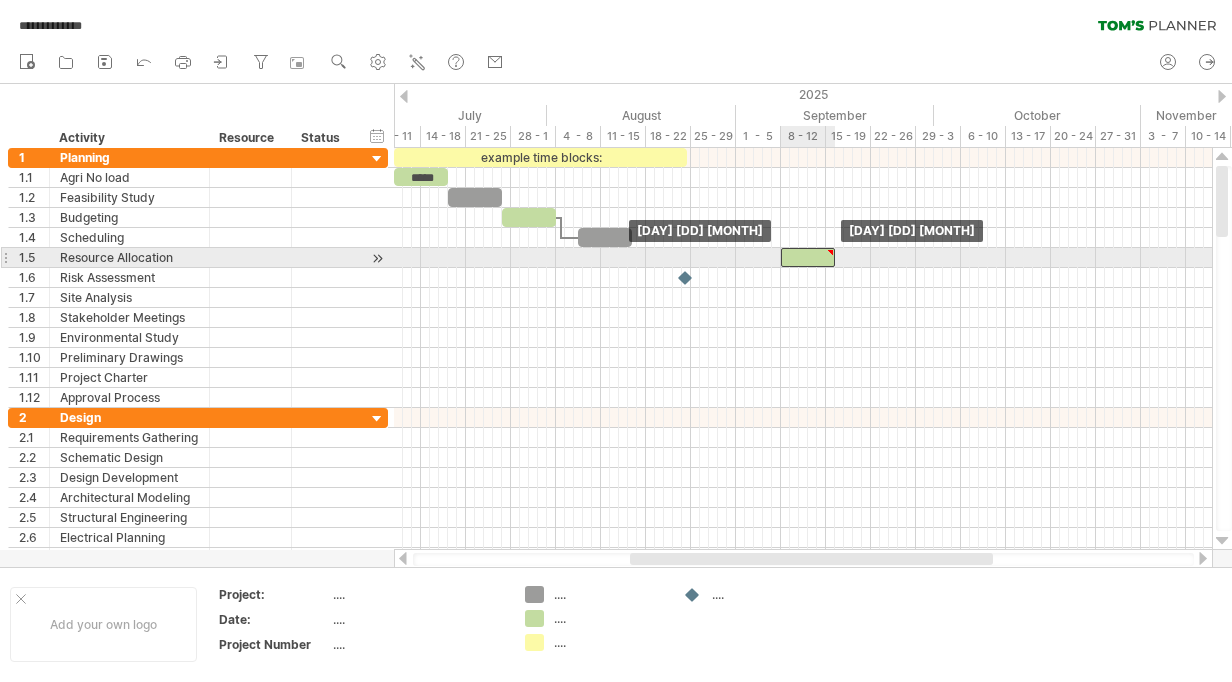 drag, startPoint x: 832, startPoint y: 258, endPoint x: 798, endPoint y: 260, distance: 34.058773 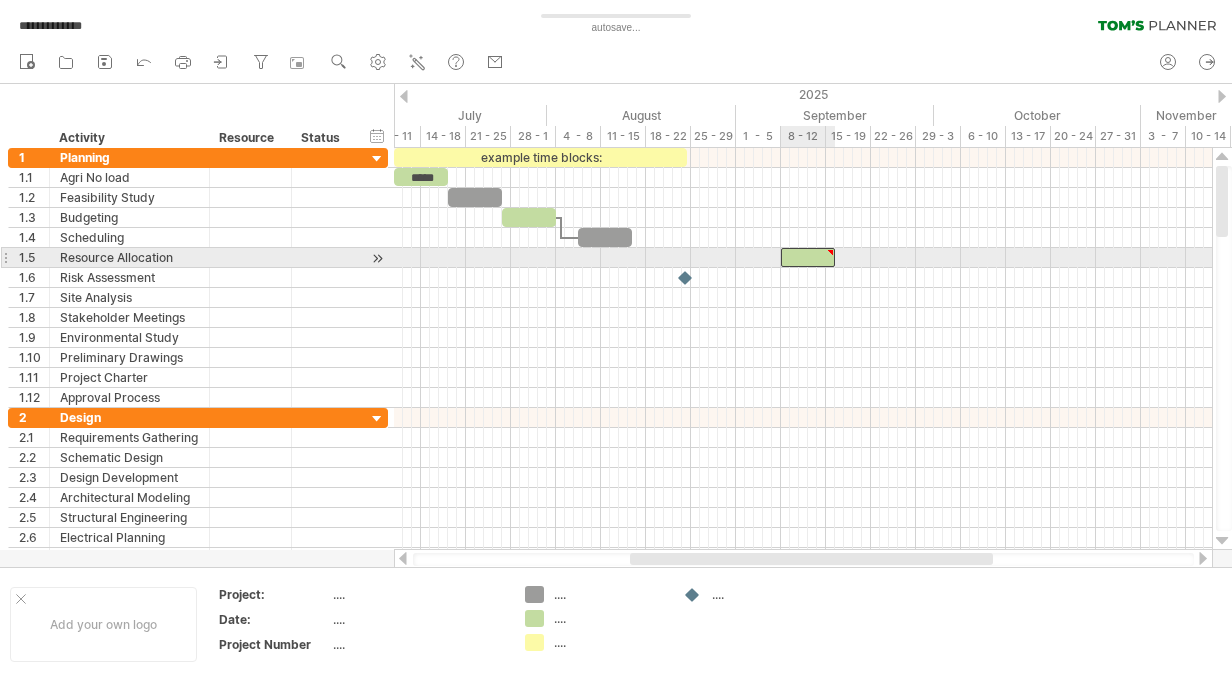 click at bounding box center (808, 257) 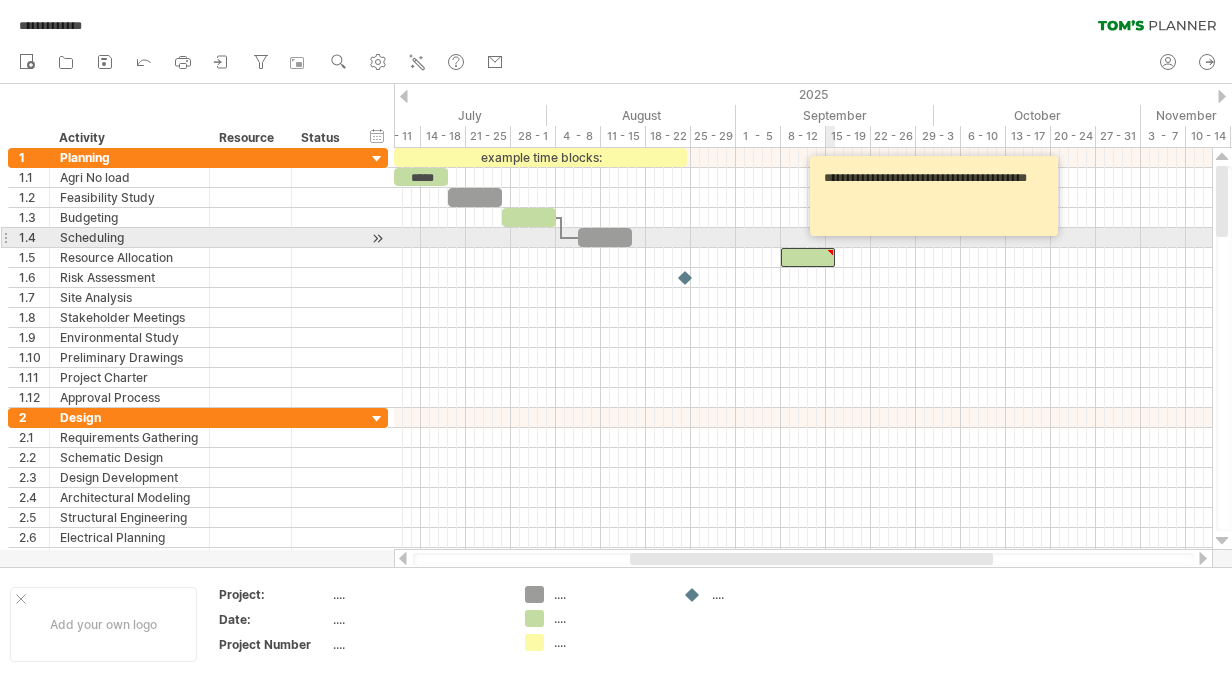 click at bounding box center [830, 252] 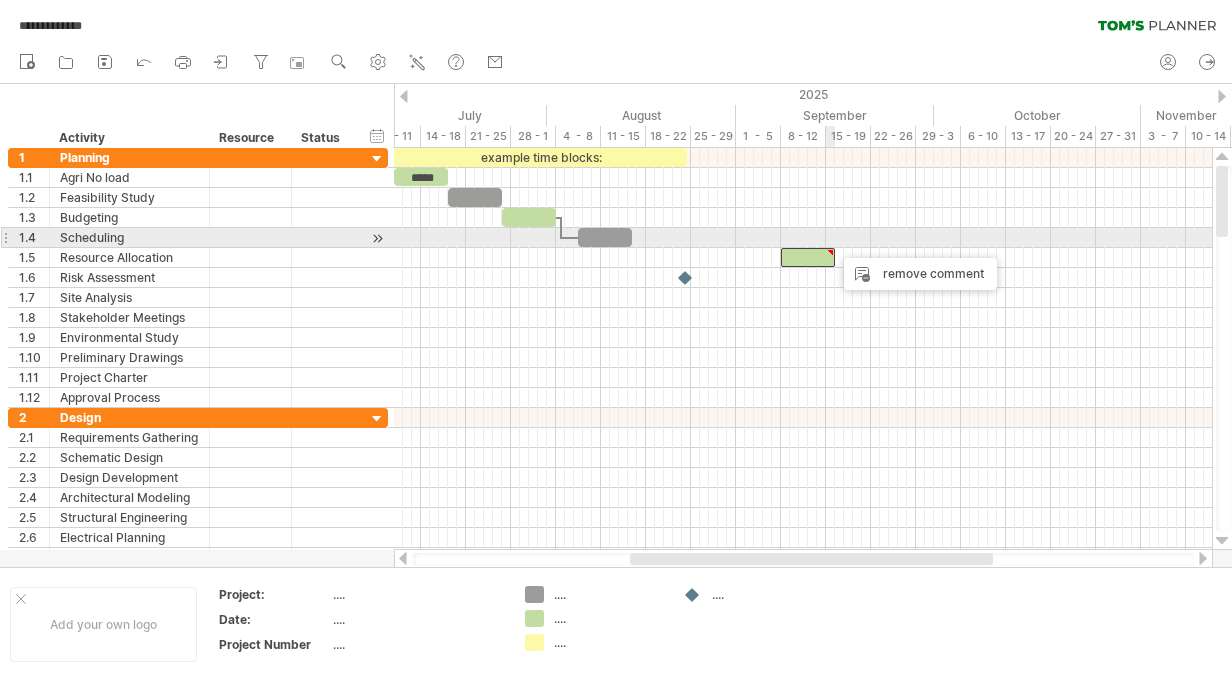 click at bounding box center [830, 252] 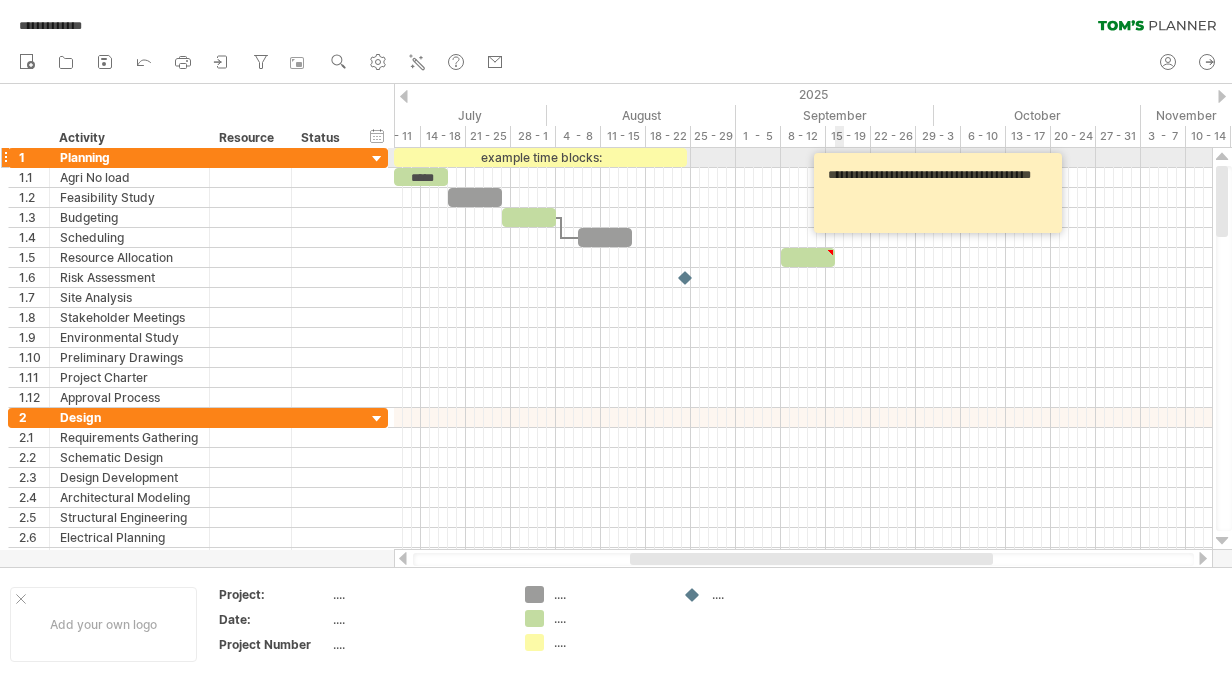 drag, startPoint x: 856, startPoint y: 191, endPoint x: 820, endPoint y: 165, distance: 44.407207 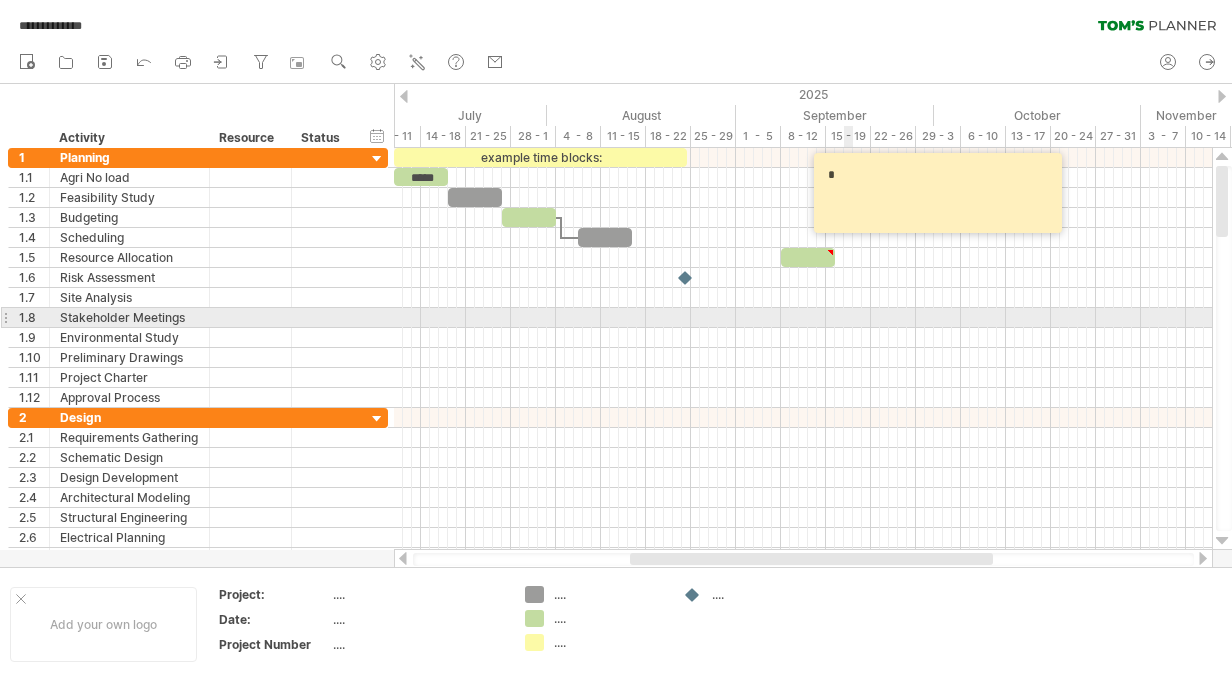 type 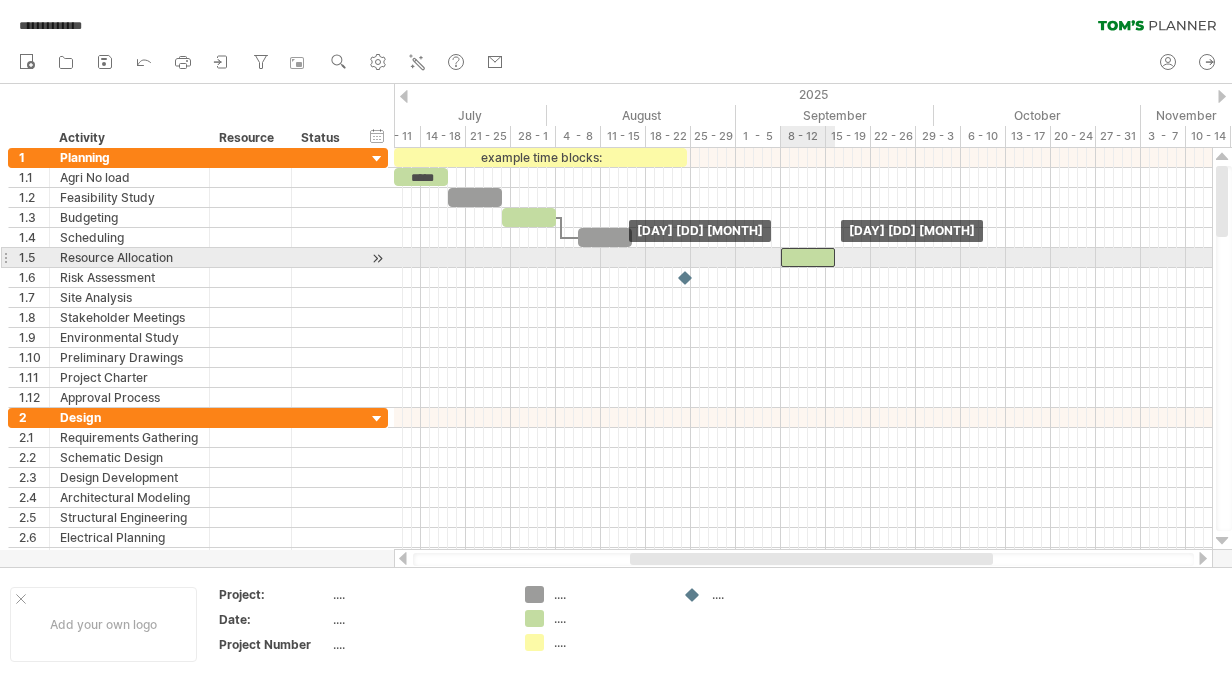 click at bounding box center [808, 257] 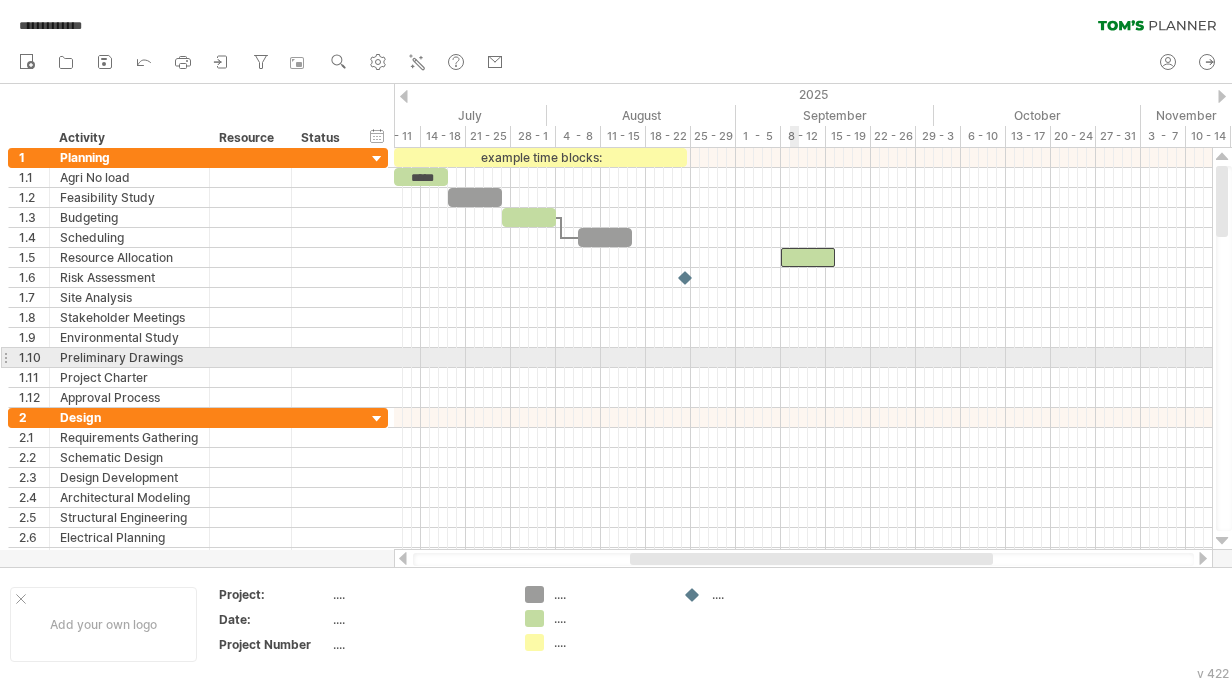 click at bounding box center [803, 378] 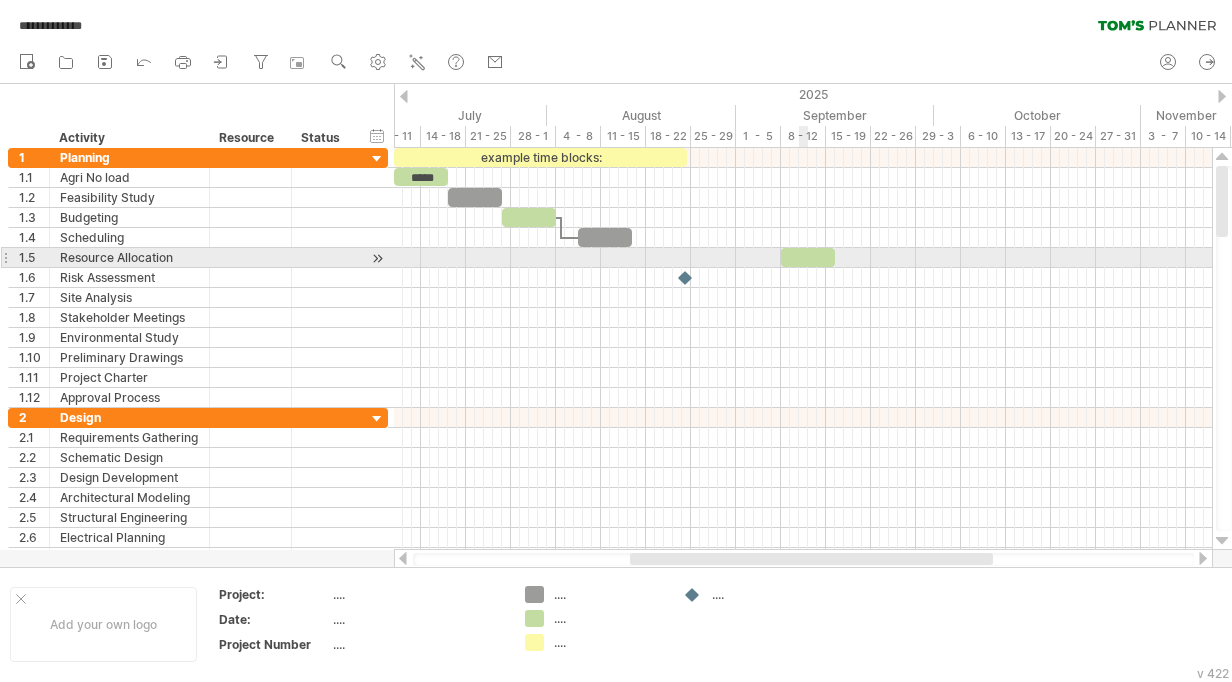click at bounding box center [808, 257] 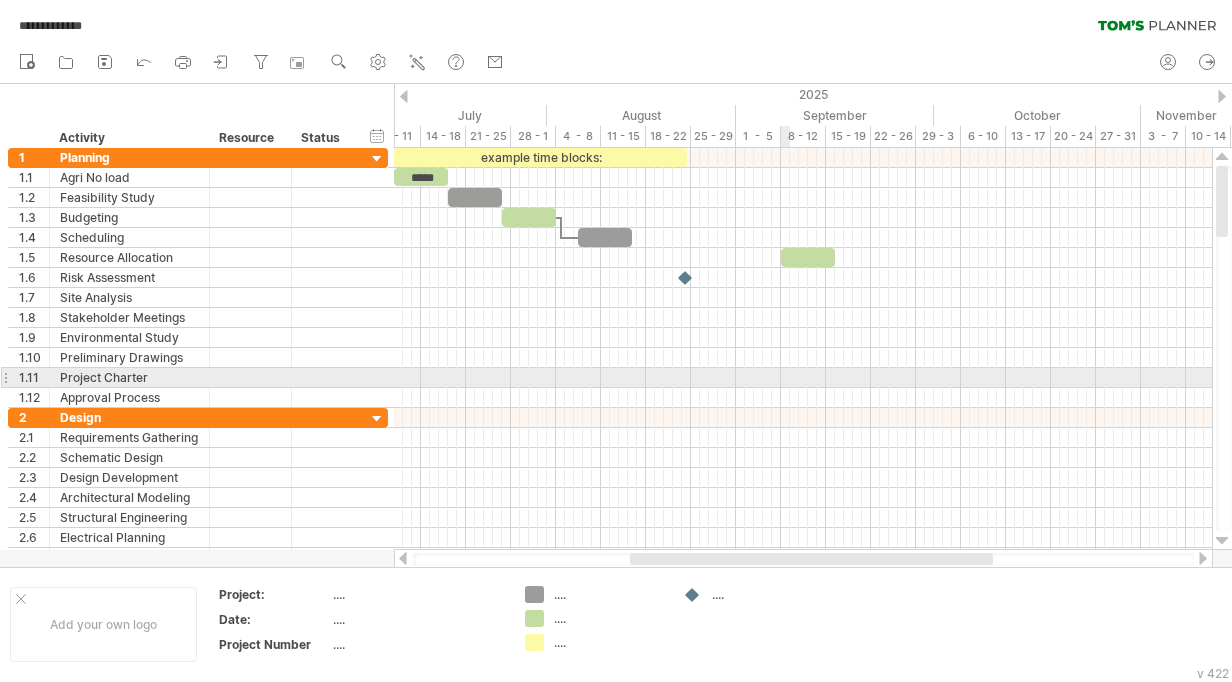 click at bounding box center (803, 378) 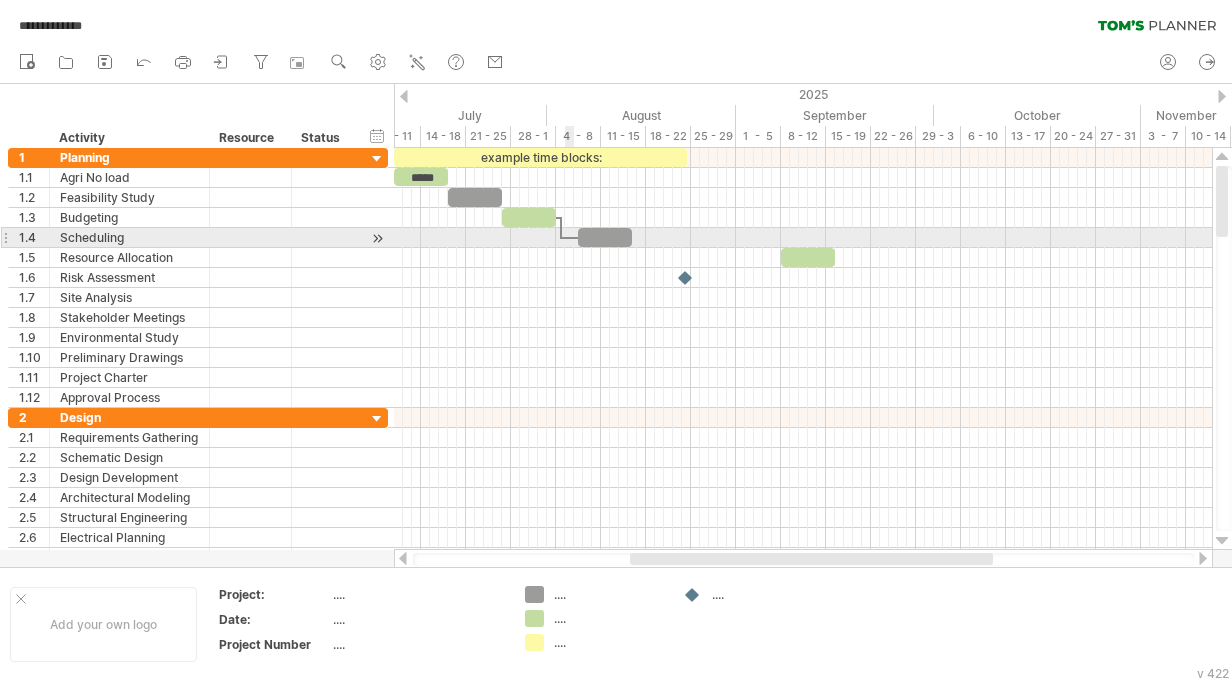 click at bounding box center [803, 238] 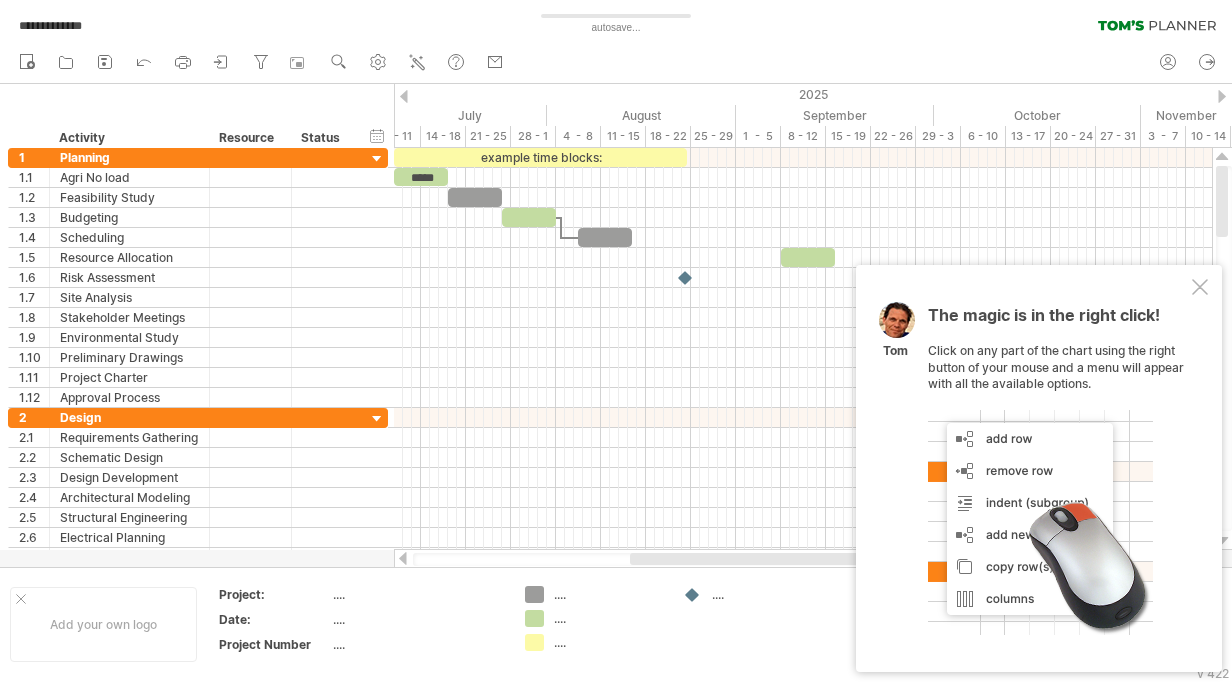 click at bounding box center [1040, 522] 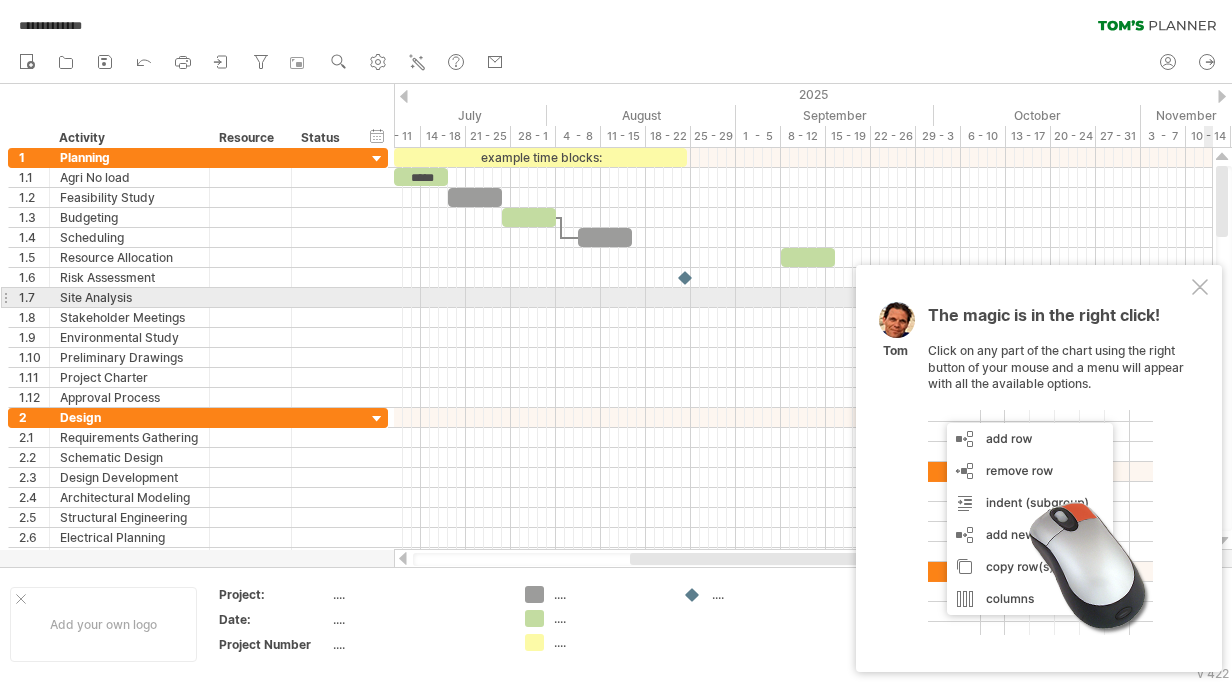 click at bounding box center [1200, 287] 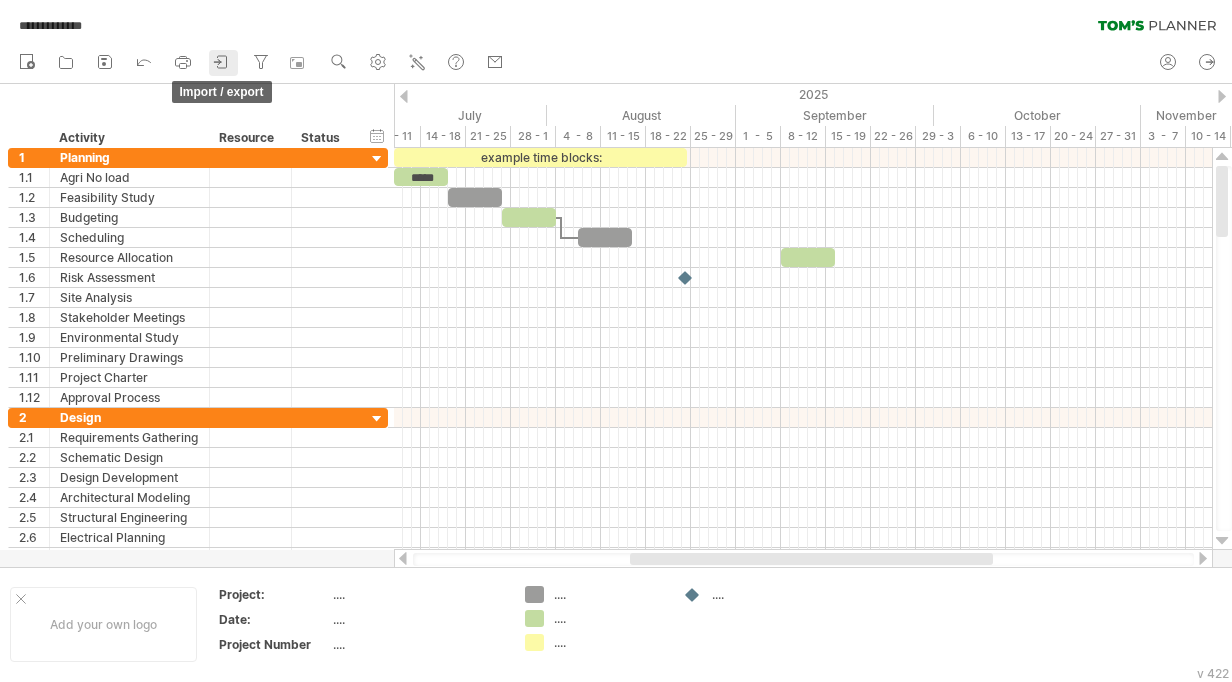 click at bounding box center [222, 62] 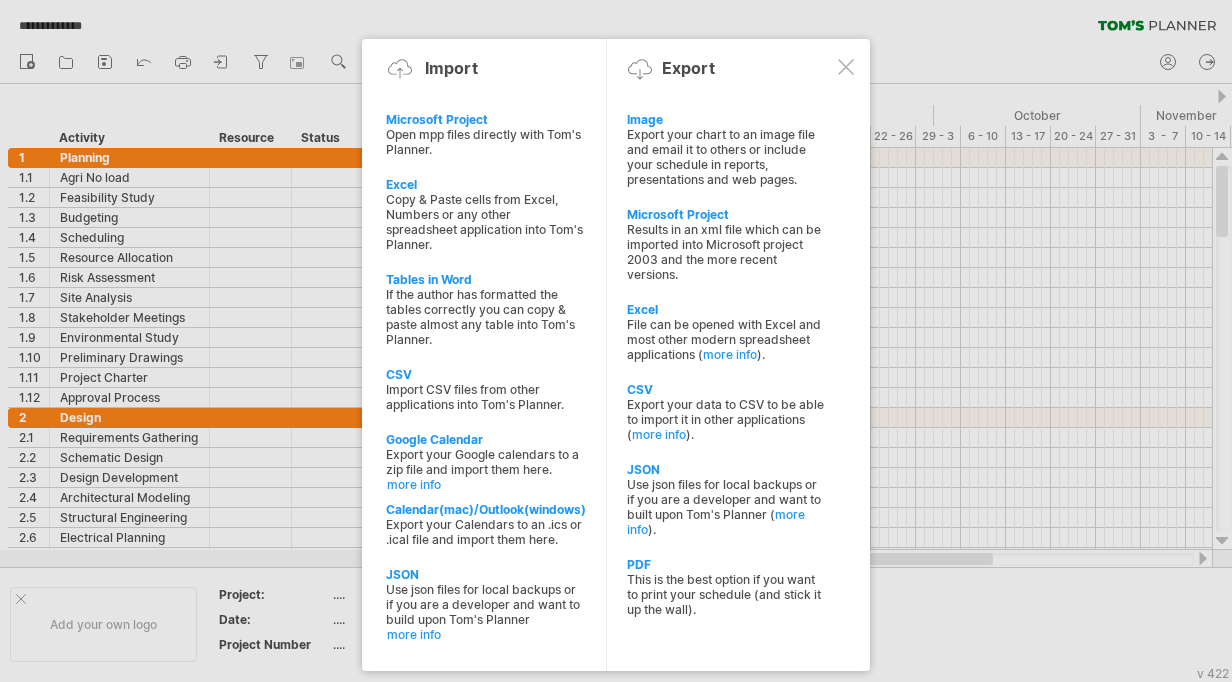 click at bounding box center [846, 67] 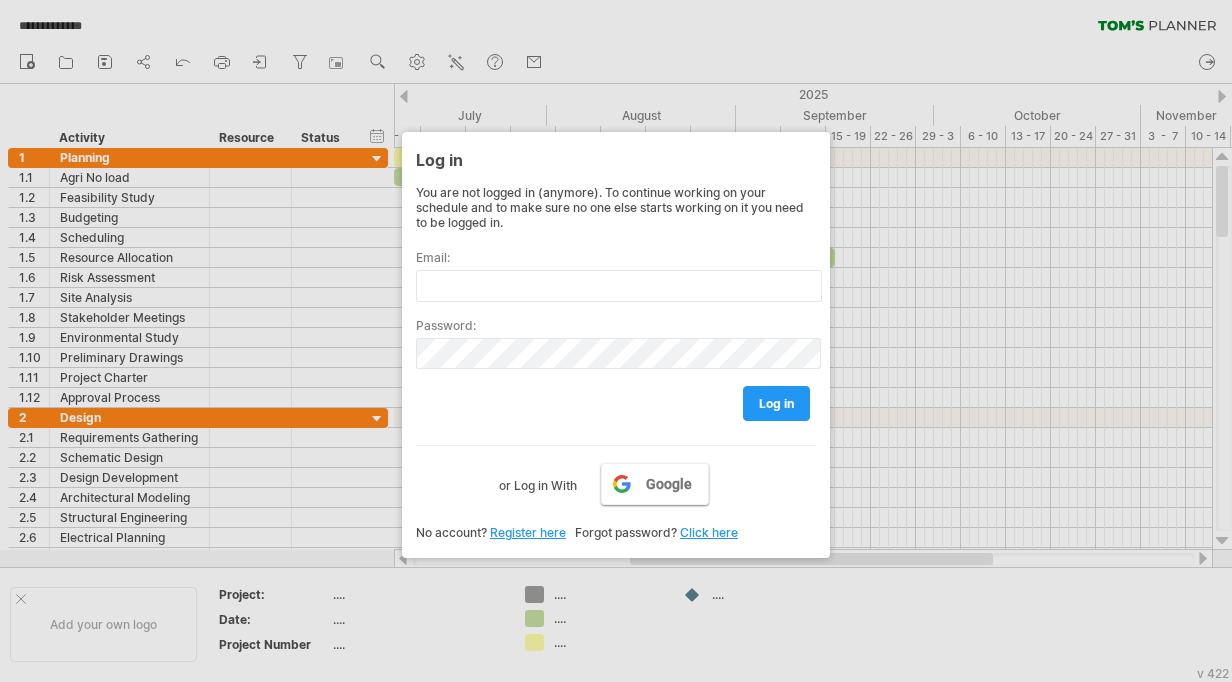 click on "Google" at bounding box center [669, 484] 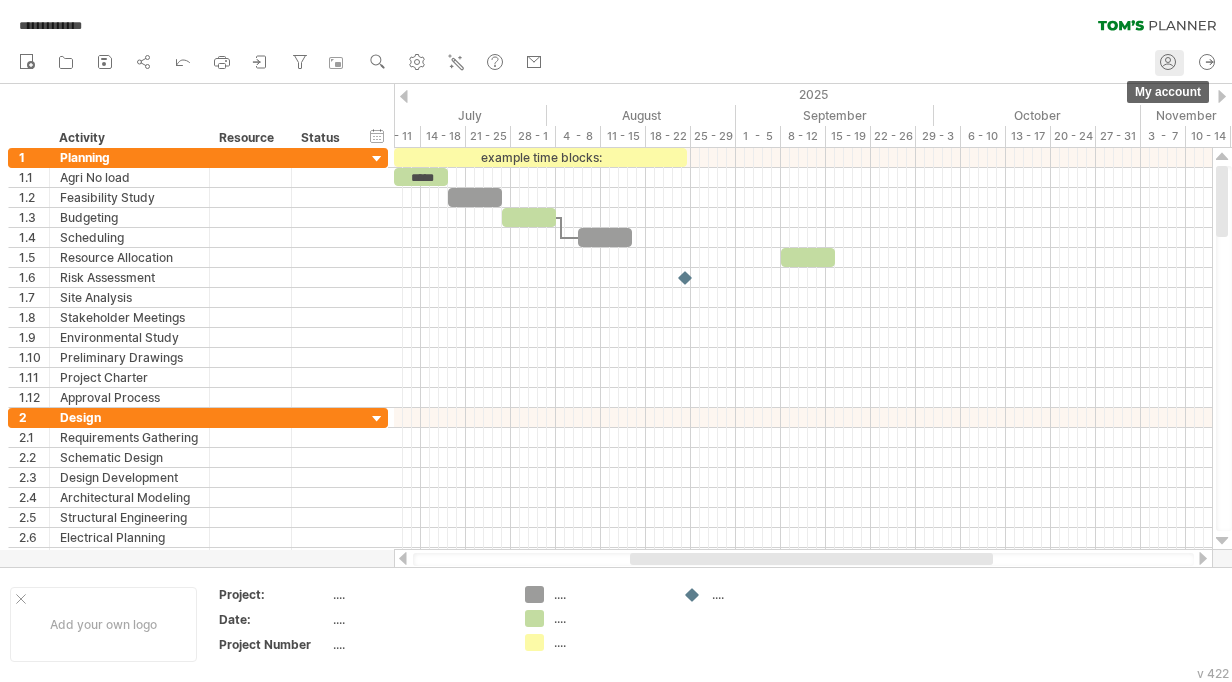click at bounding box center (1168, 62) 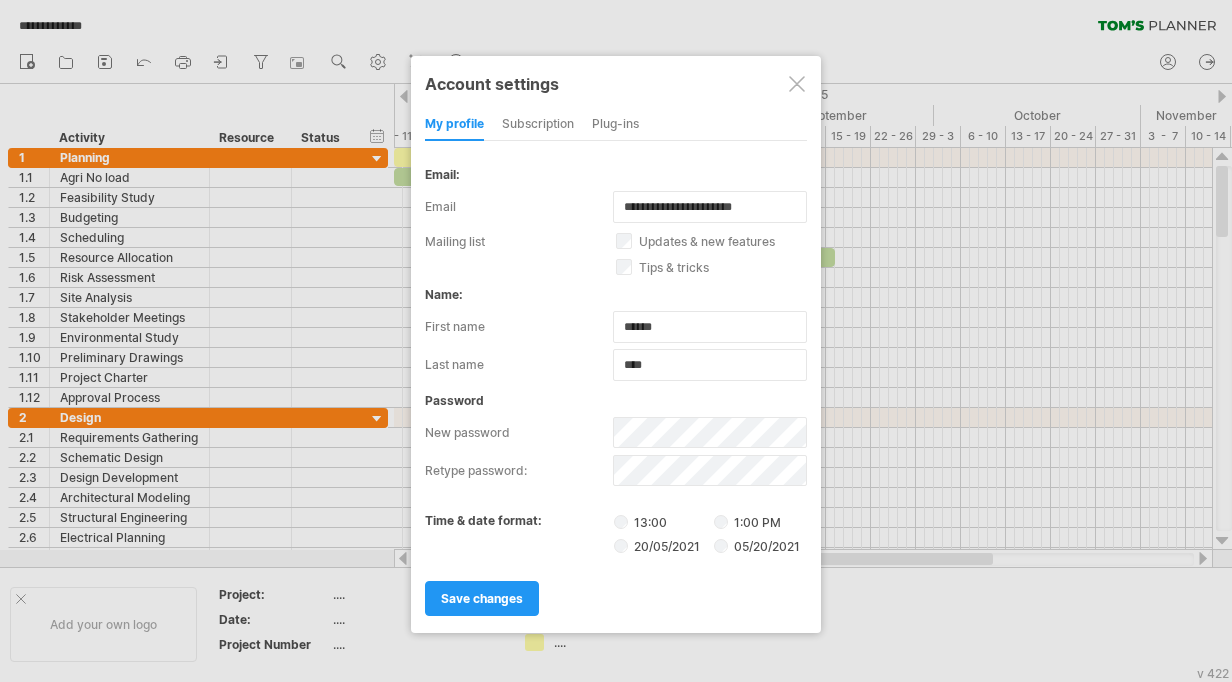 click on "Account settings
my profile
subscription
Plug-ins
subscription
members
charts
We have kept Tom's Planner as simple as possible. To fit your own requirements you can turn on/off the more advanced parts of Tom's Planner in this section.
Expand/collapse all groups' button in toolbar
An extra button in the toolbar that allows you to expand or collapse all your groups at once:
Free" at bounding box center (616, 344) 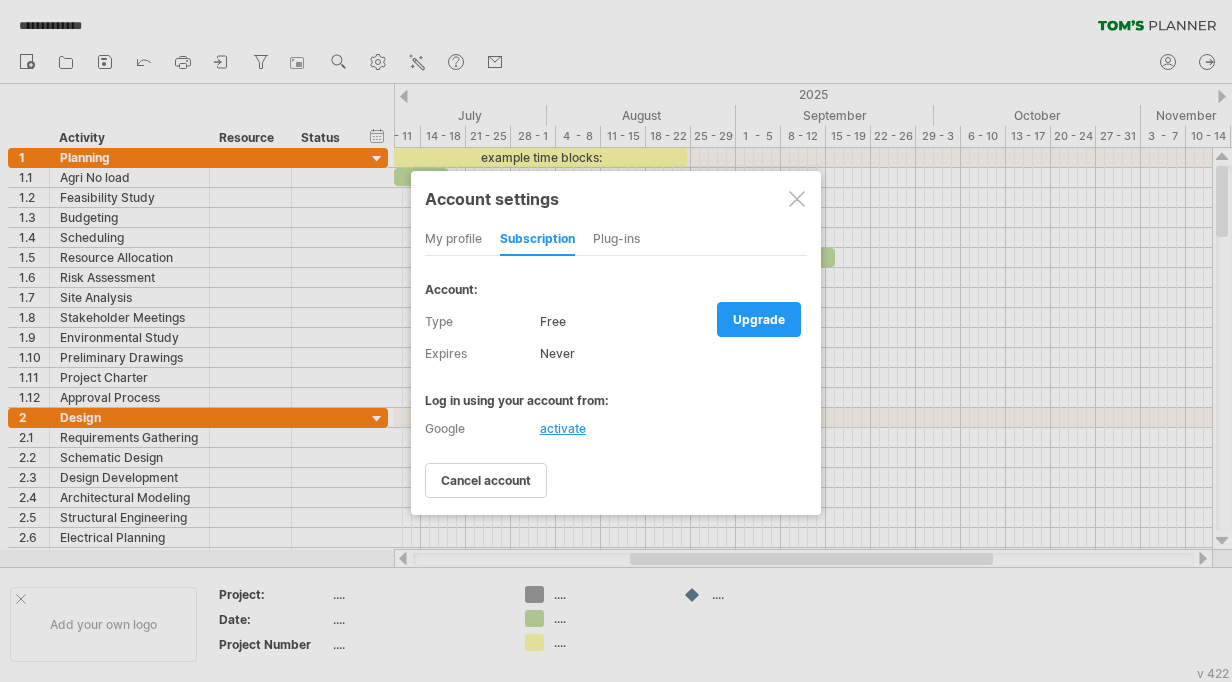 click at bounding box center (797, 199) 